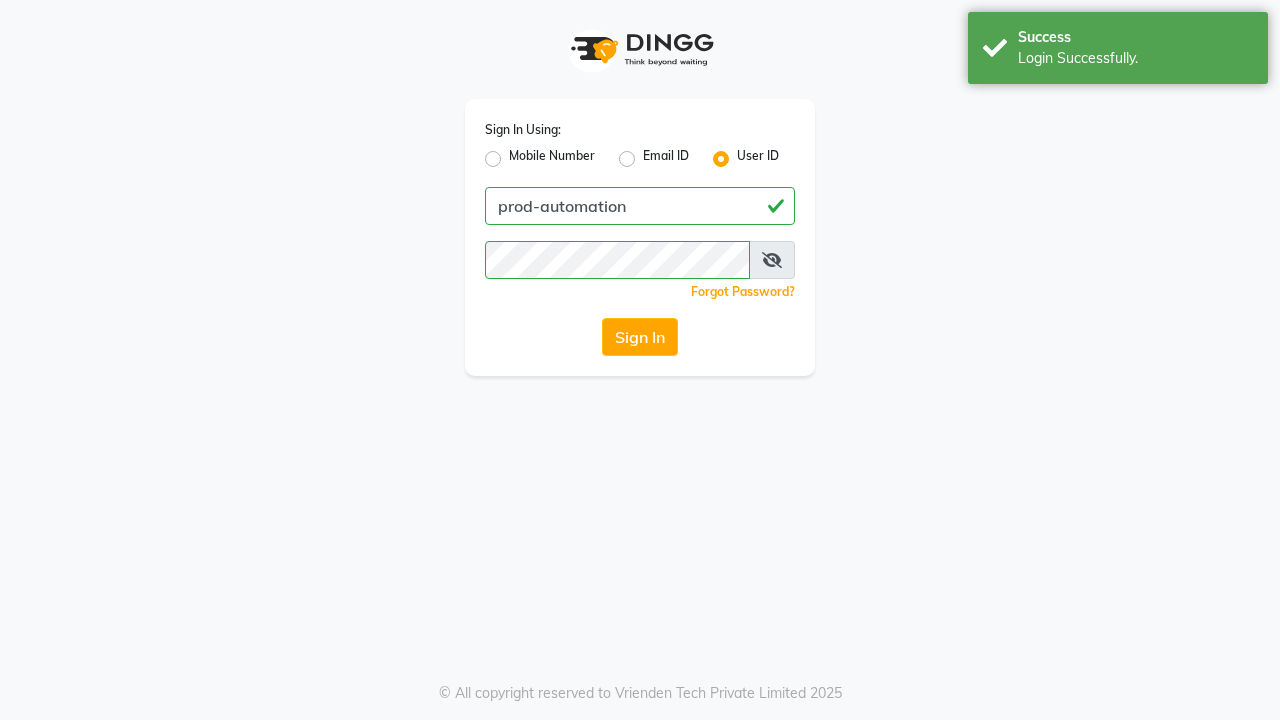 scroll, scrollTop: 0, scrollLeft: 0, axis: both 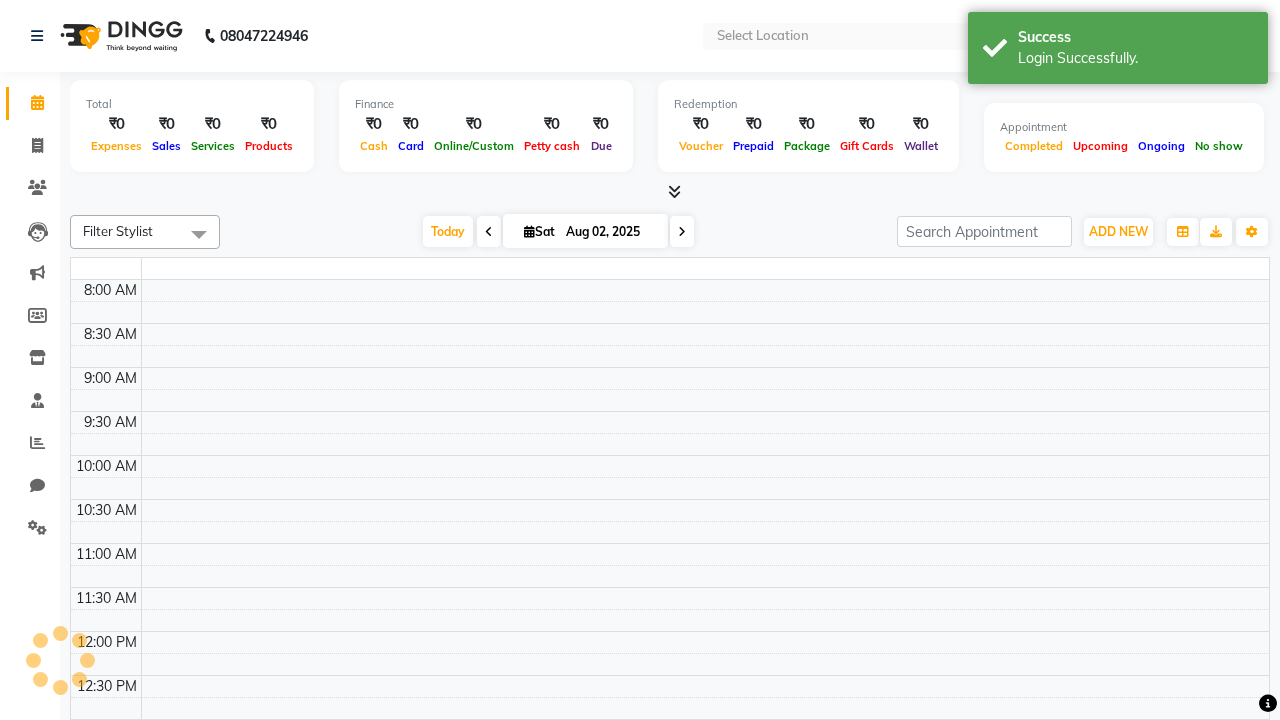 select on "en" 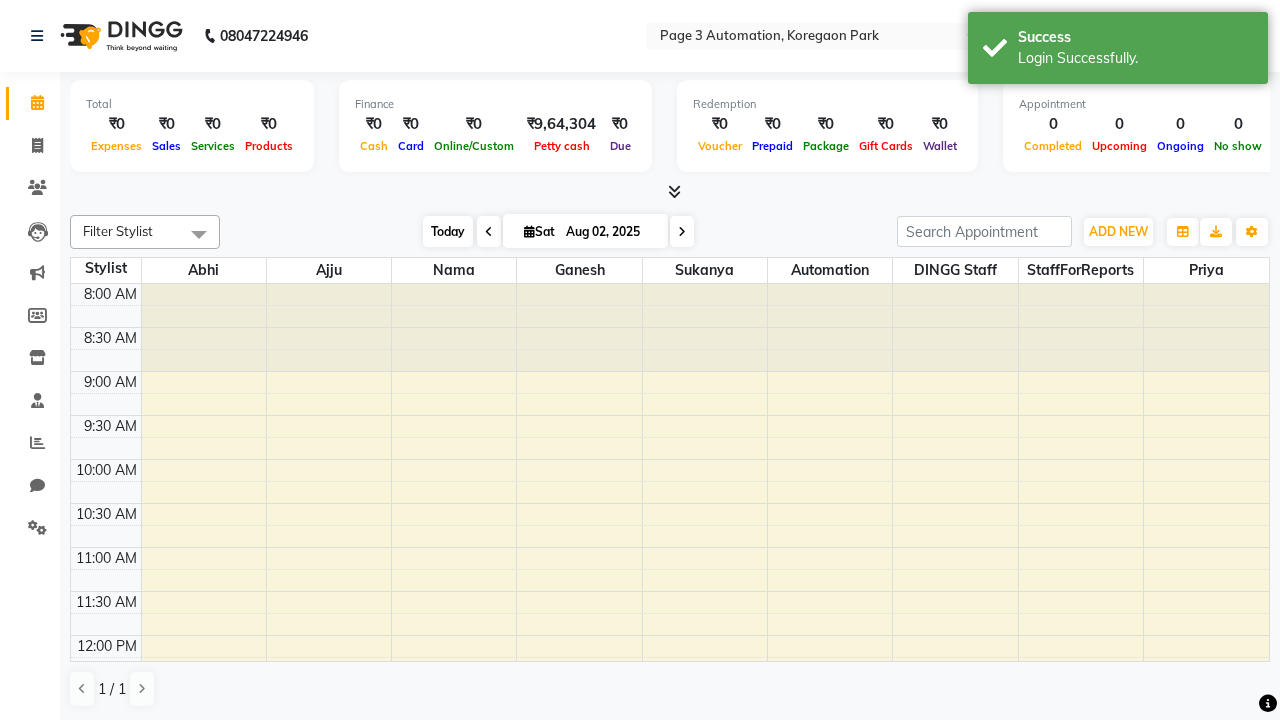 click on "Today" at bounding box center [448, 231] 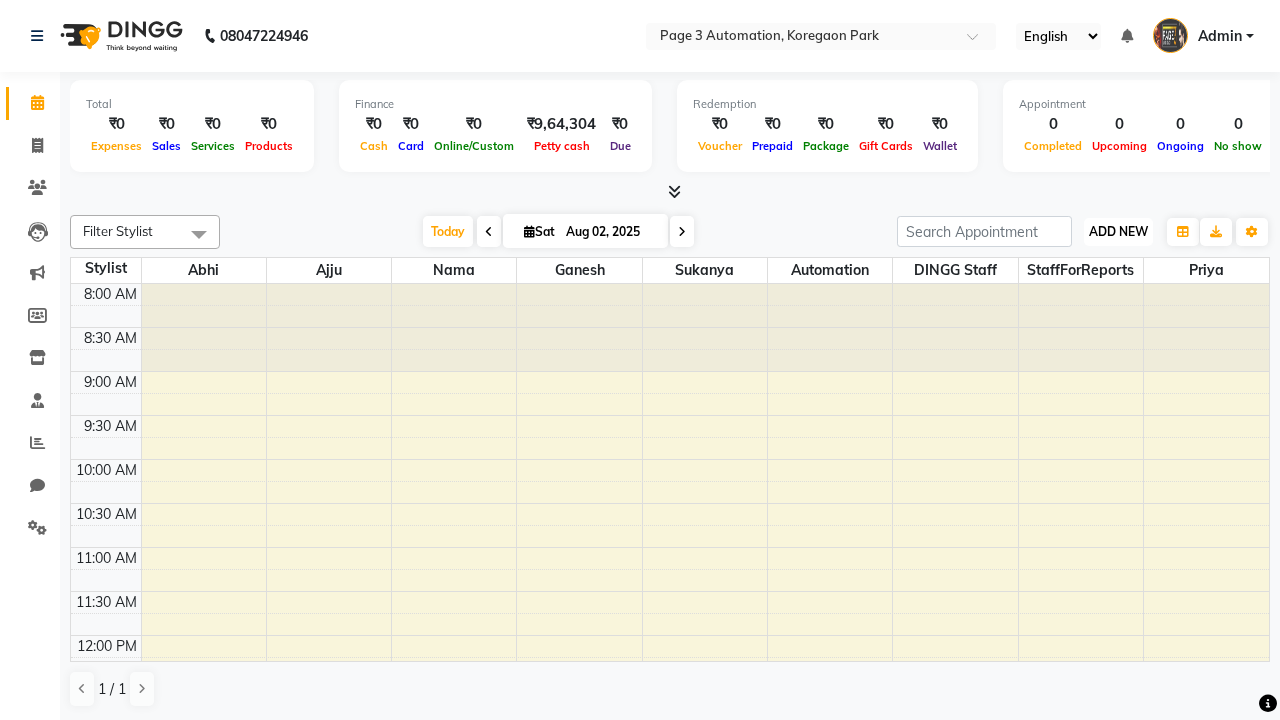 click on "ADD NEW" at bounding box center [1118, 231] 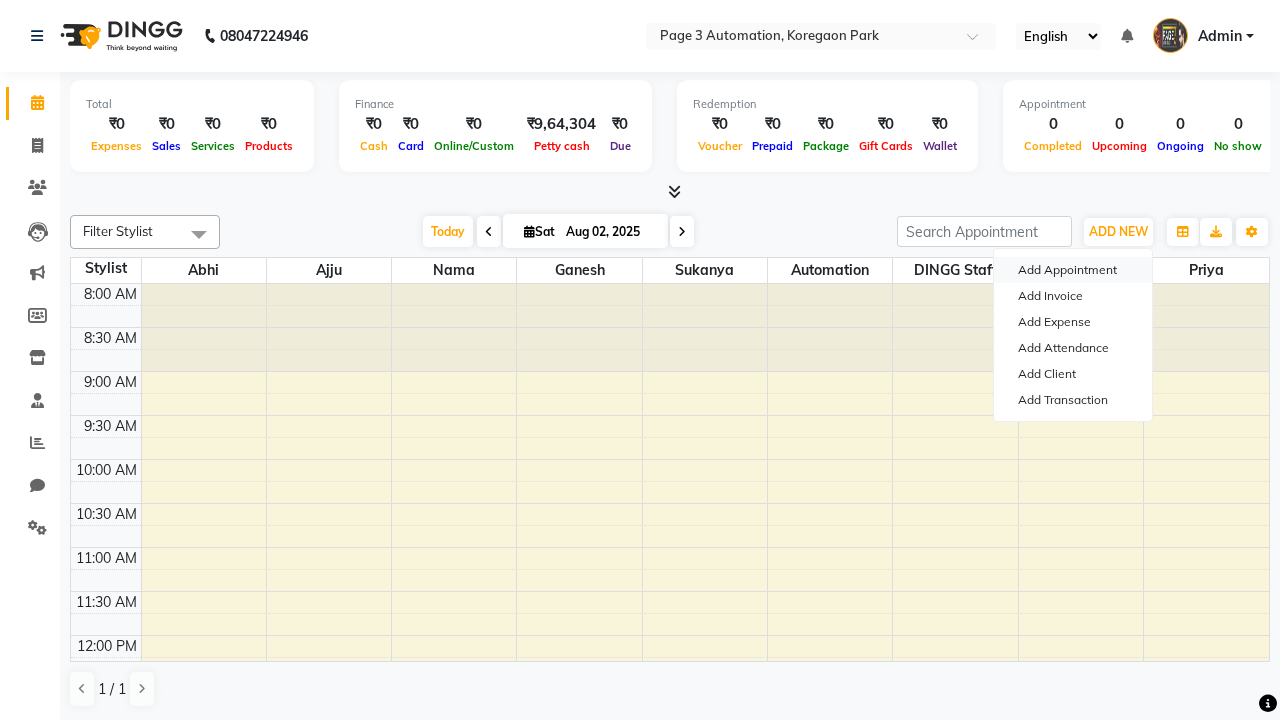 click on "Add Appointment" at bounding box center (1073, 270) 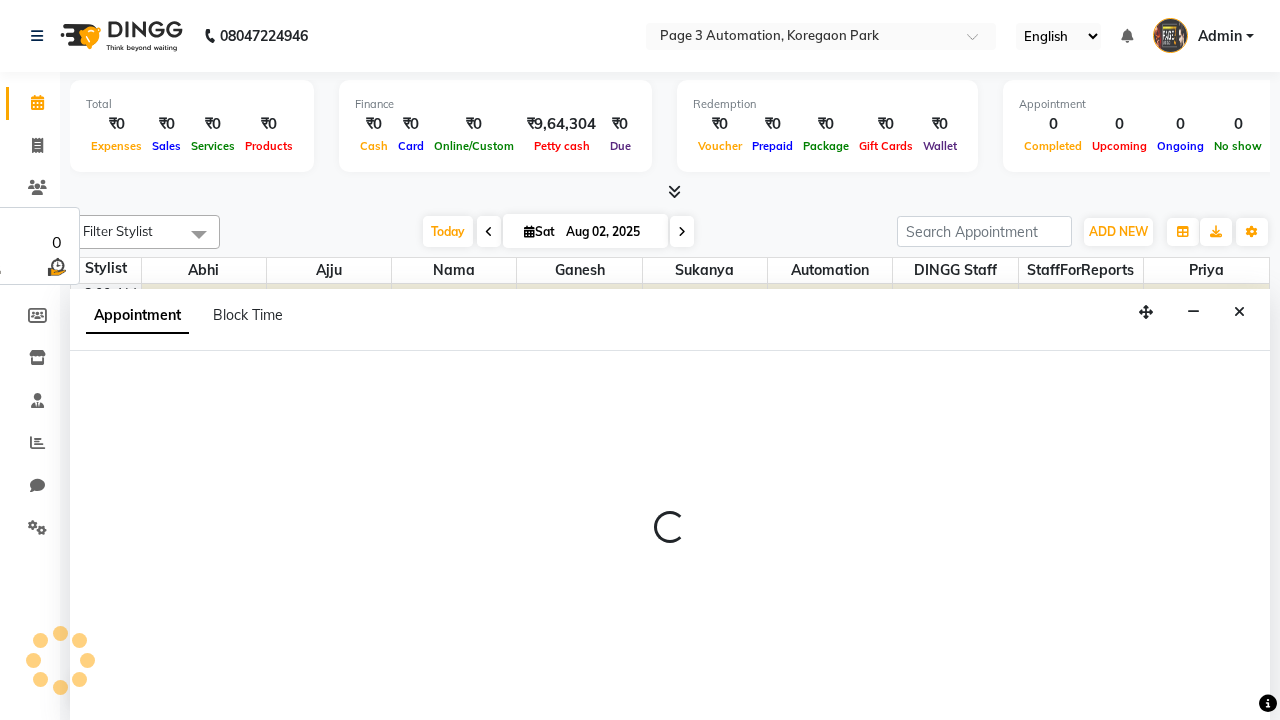 select on "tentative" 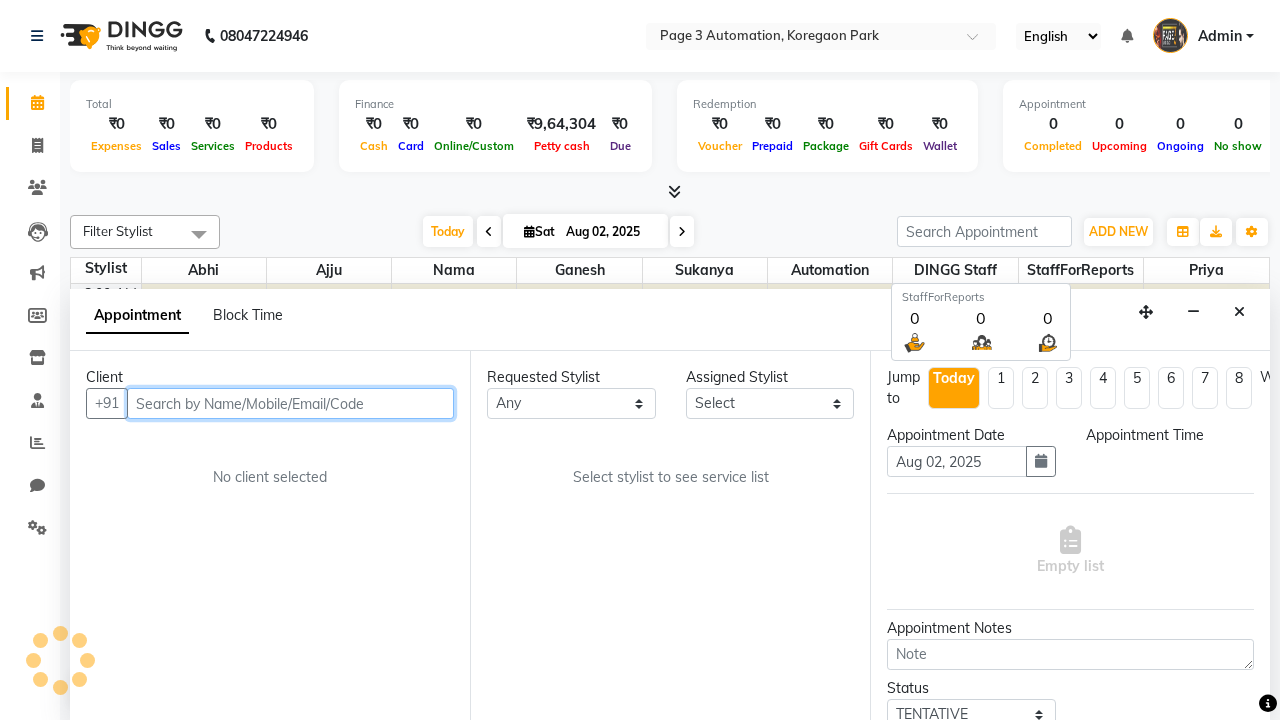 select on "540" 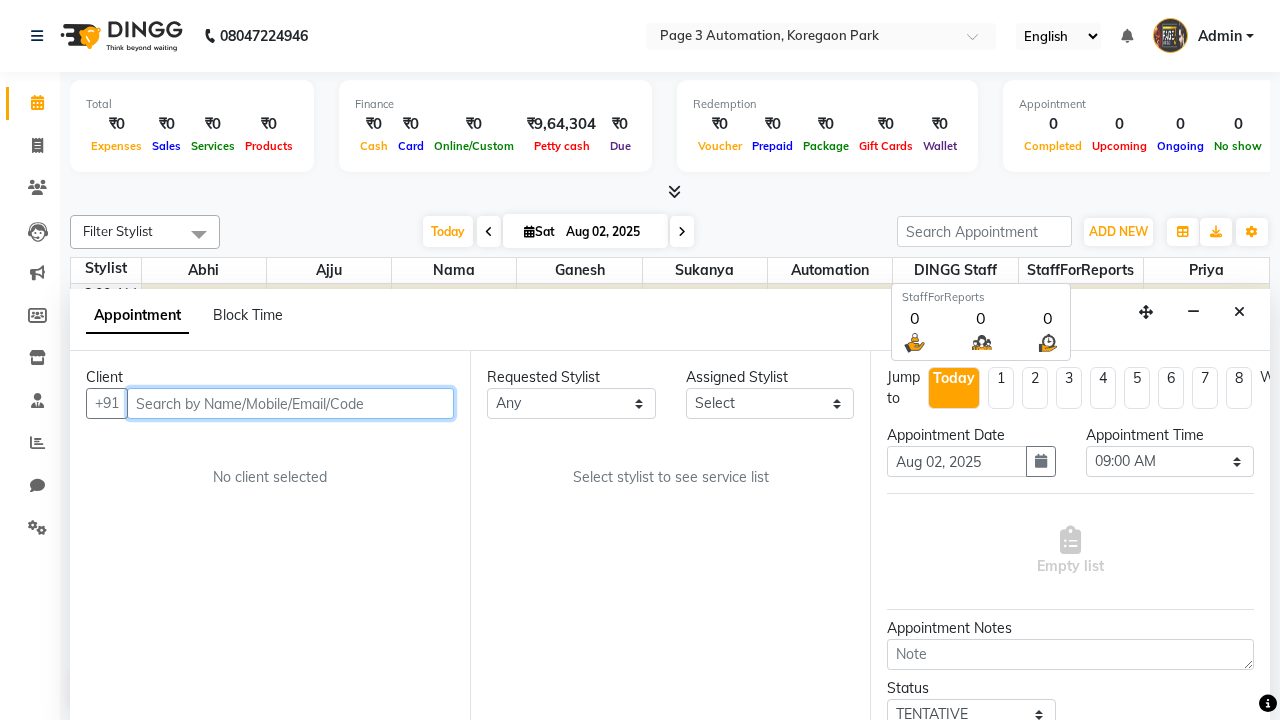 type on "8192346578" 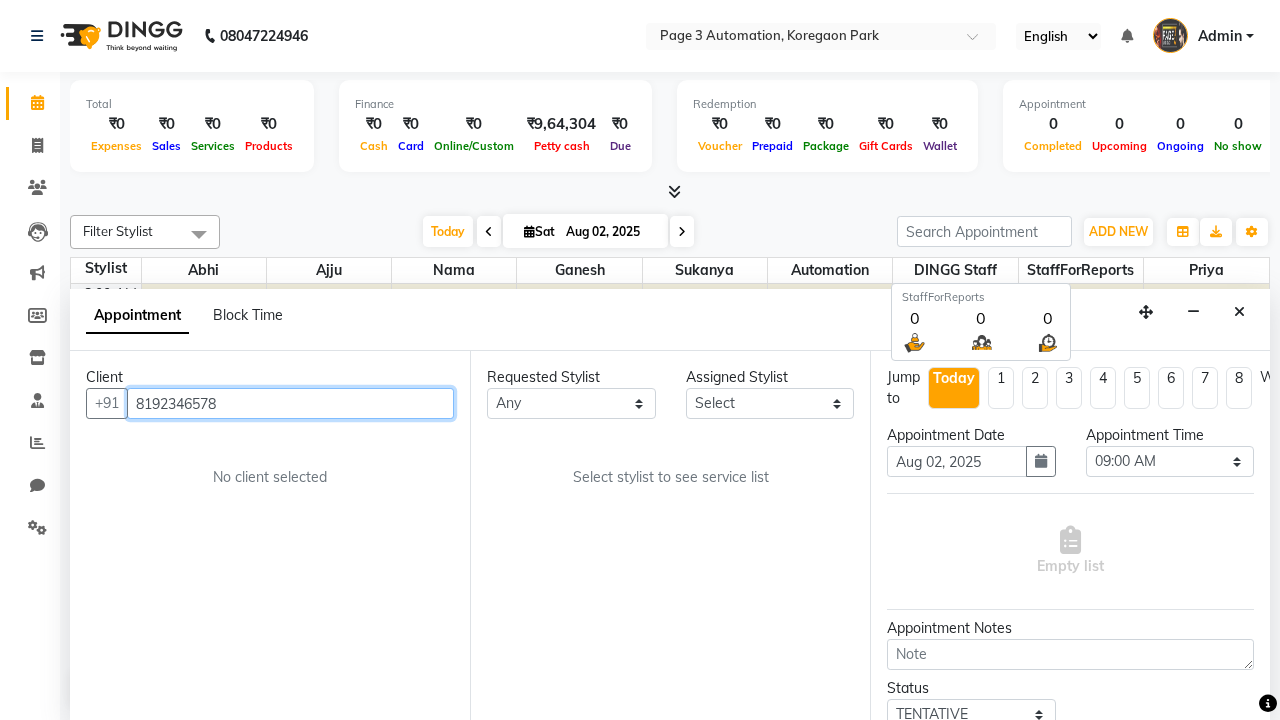 scroll, scrollTop: 1, scrollLeft: 0, axis: vertical 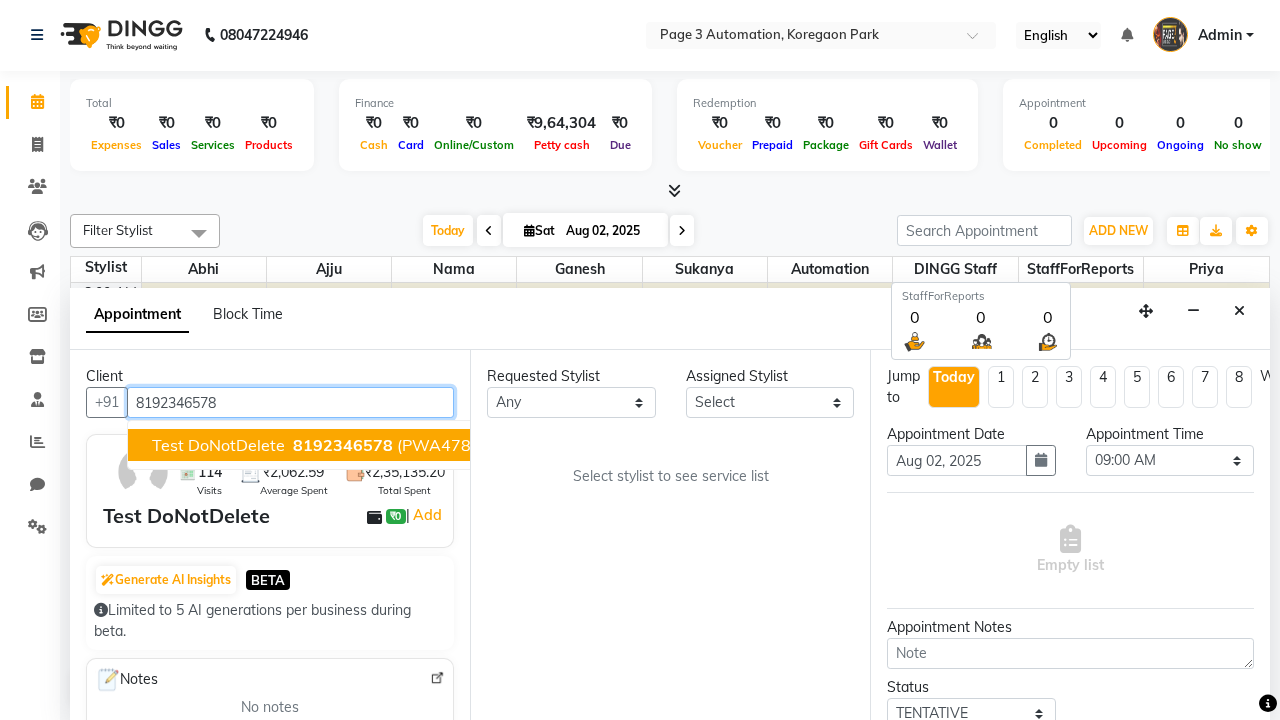 click on "8192346578" at bounding box center [343, 445] 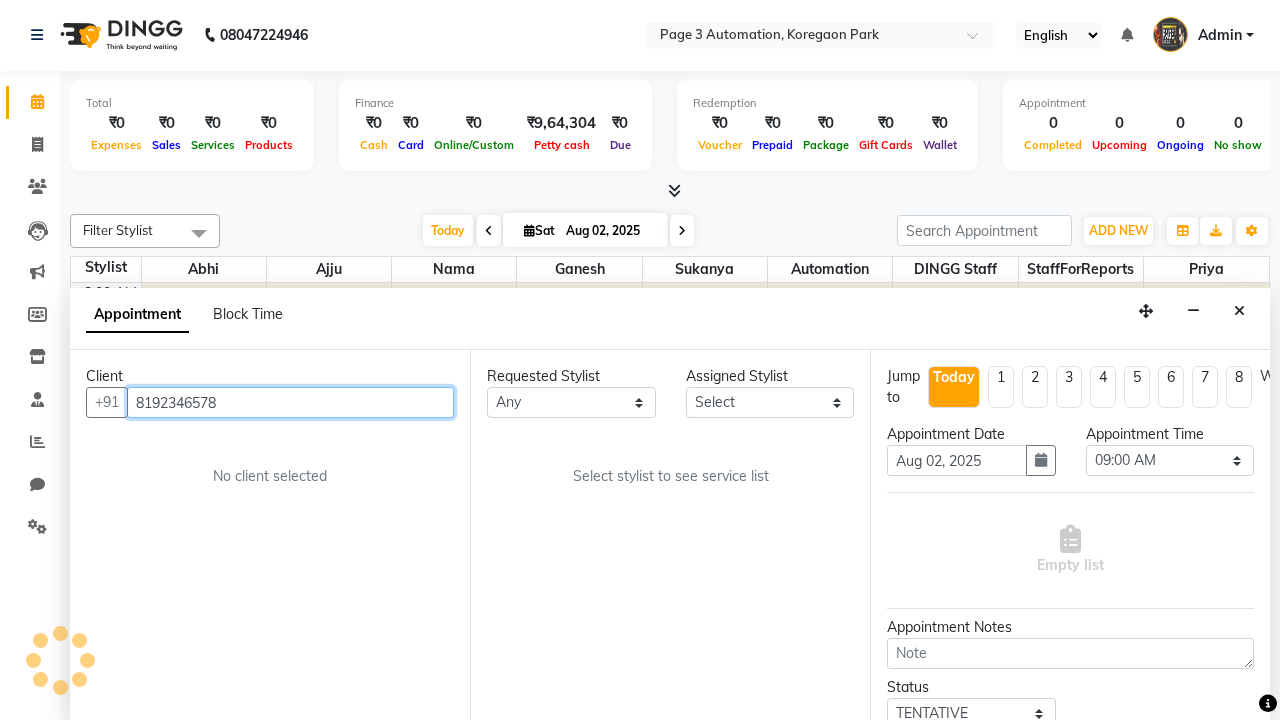 scroll, scrollTop: 0, scrollLeft: 0, axis: both 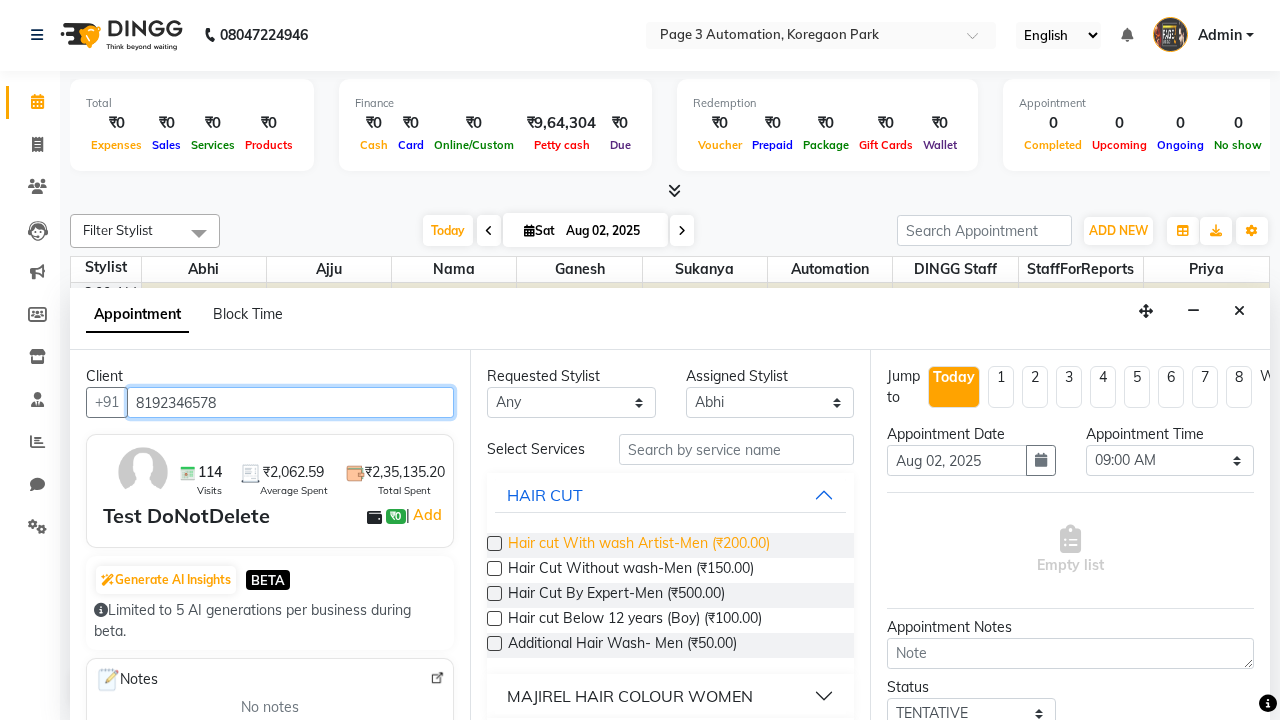 type on "8192346578" 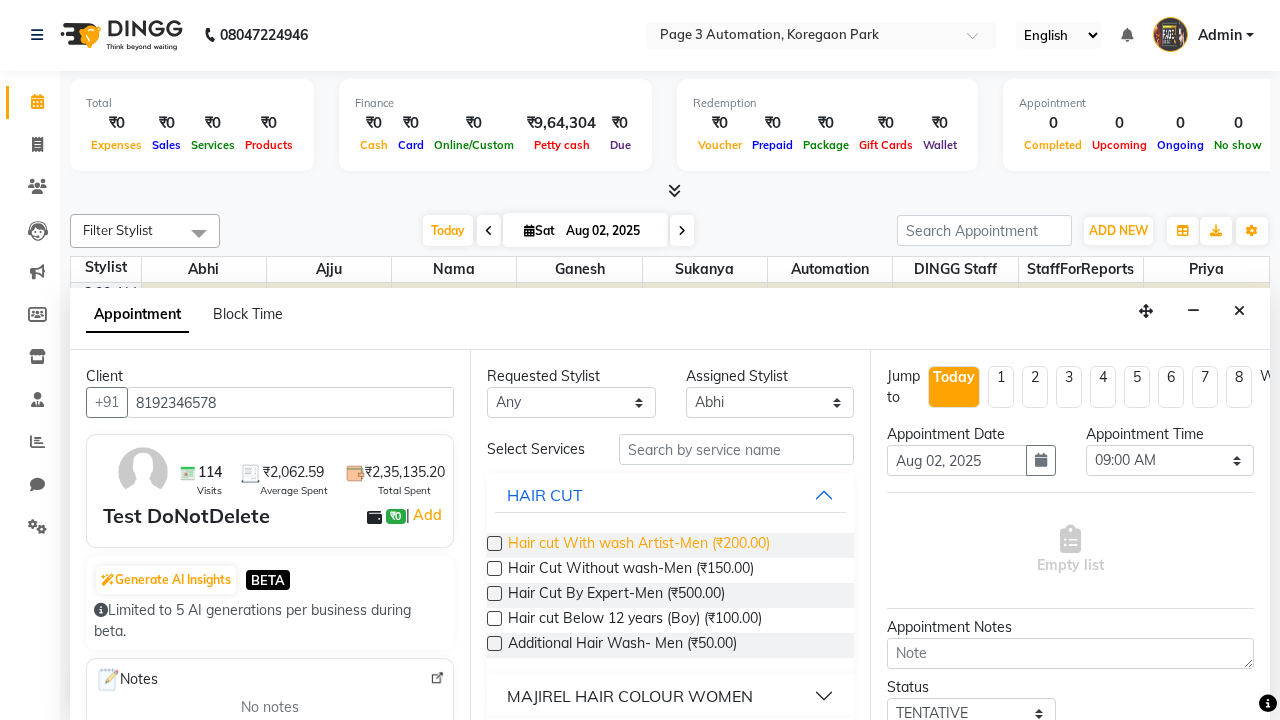 click on "Hair cut With wash Artist-Men (₹200.00)" at bounding box center [639, 545] 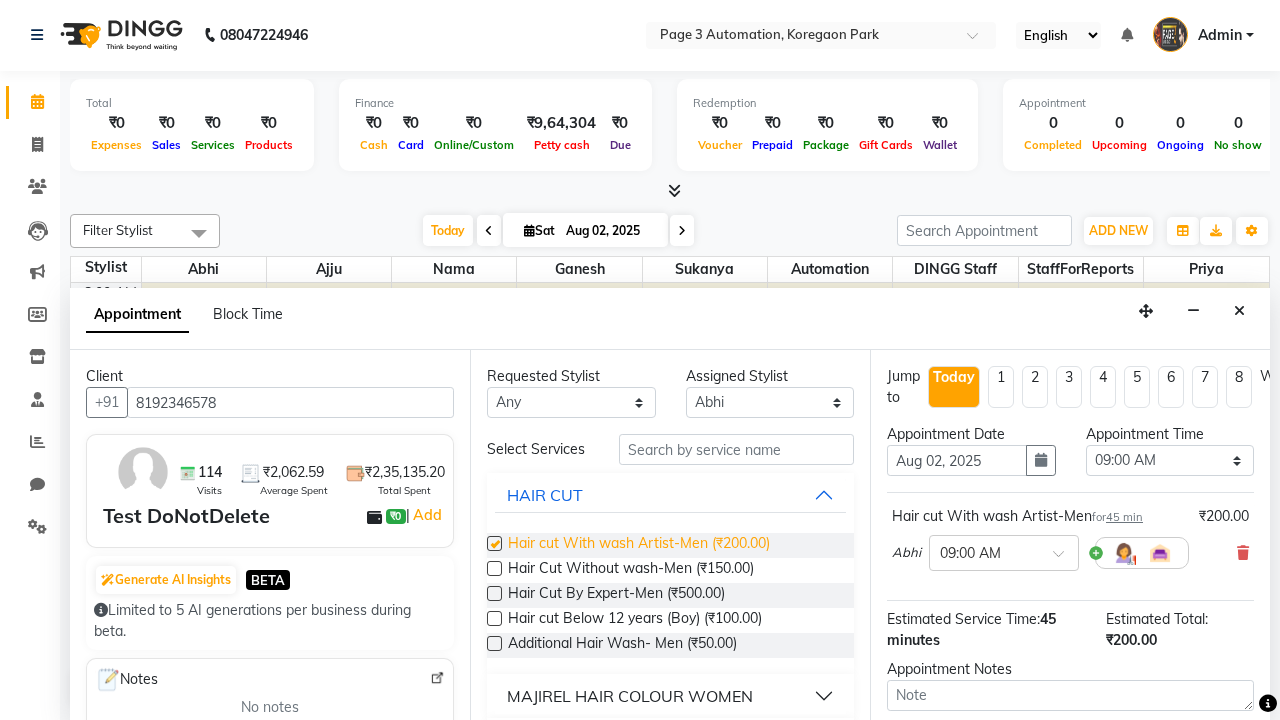 checkbox on "false" 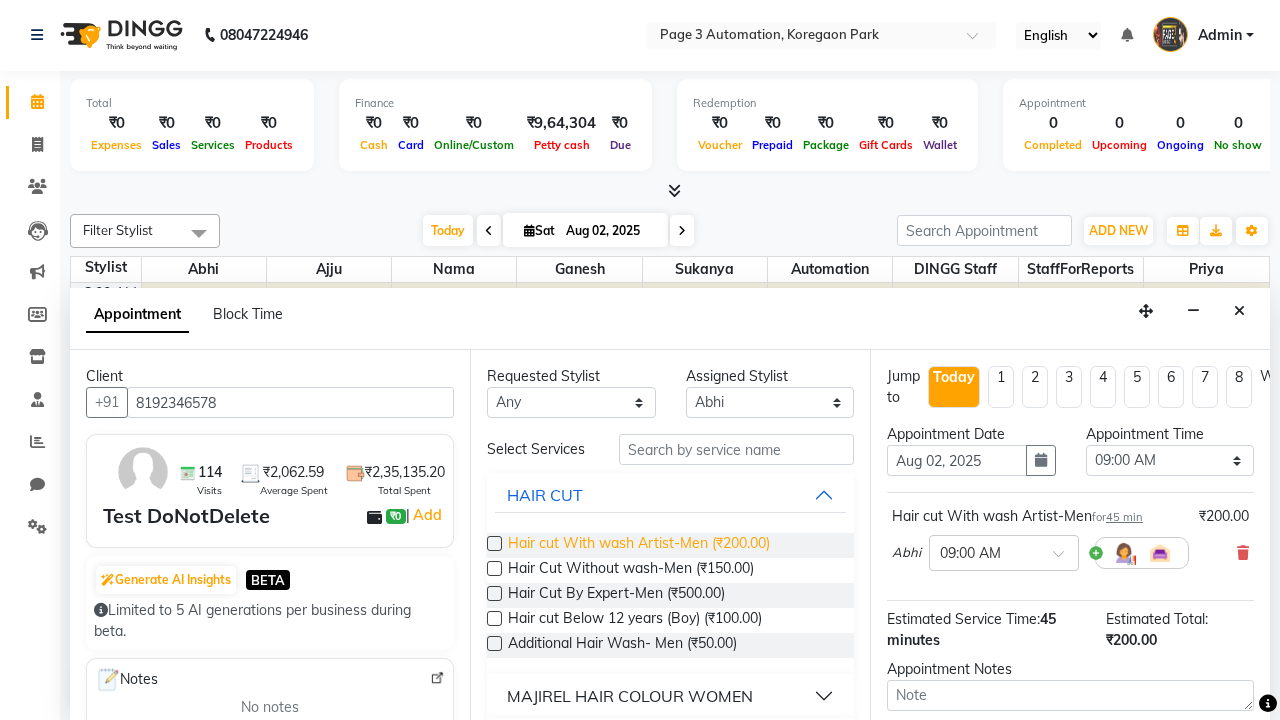 select on "585" 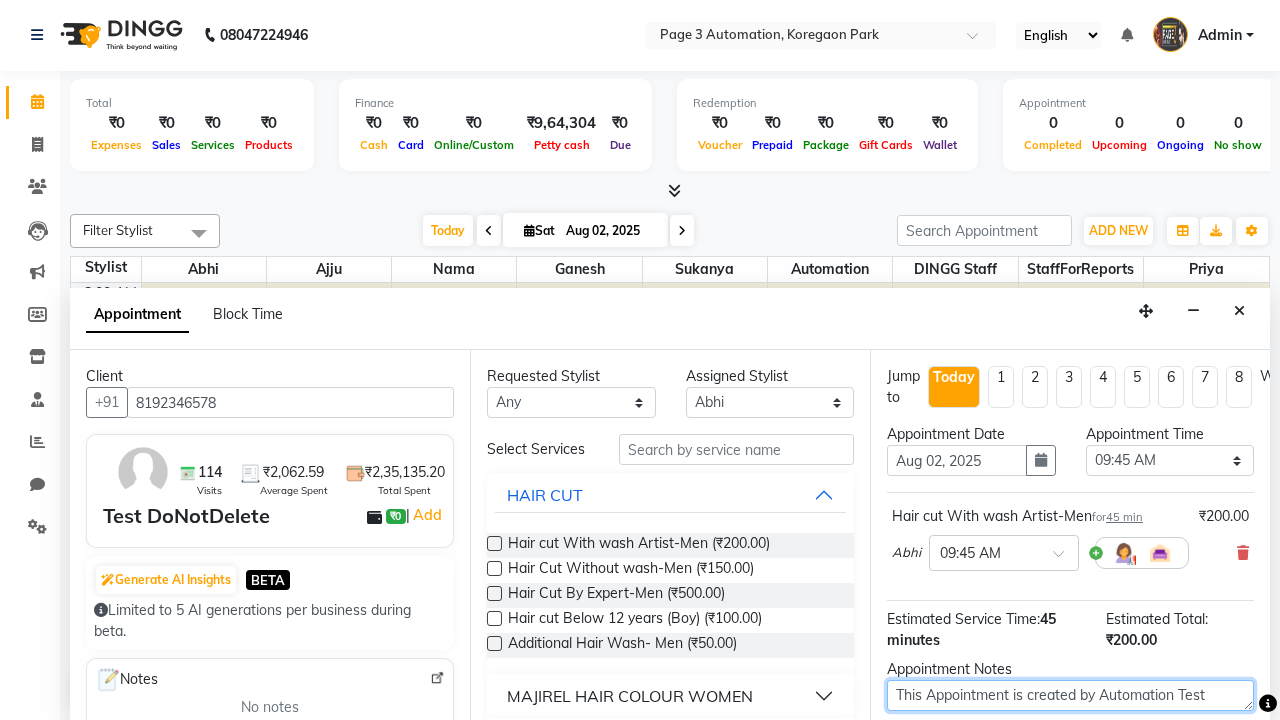 type on "This Appointment is created by Automation Test" 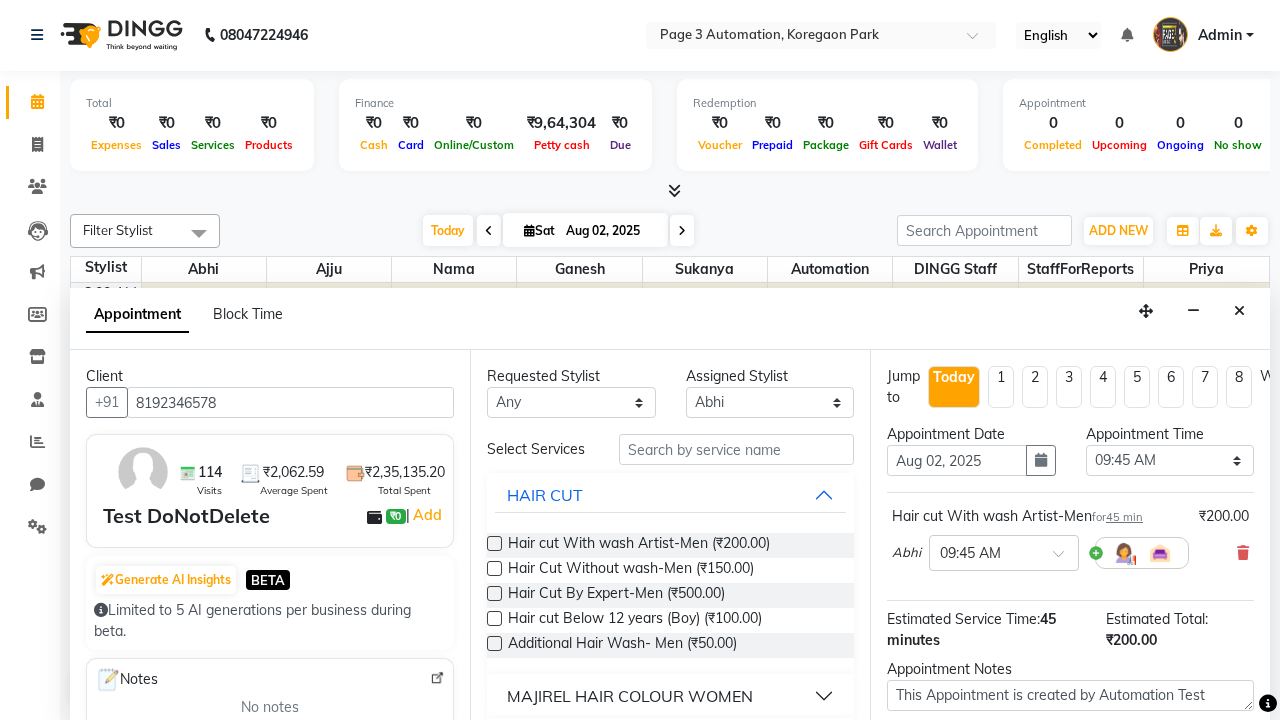 click at bounding box center (1097, 822) 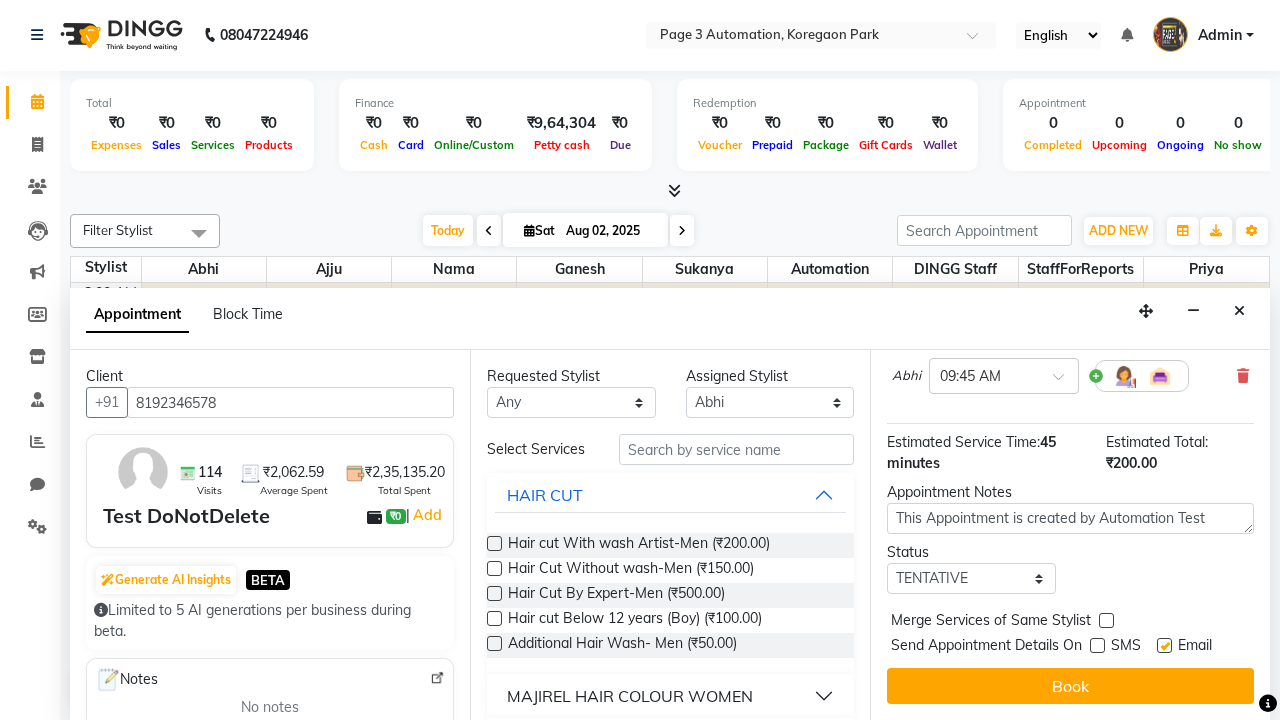 click at bounding box center (1164, 645) 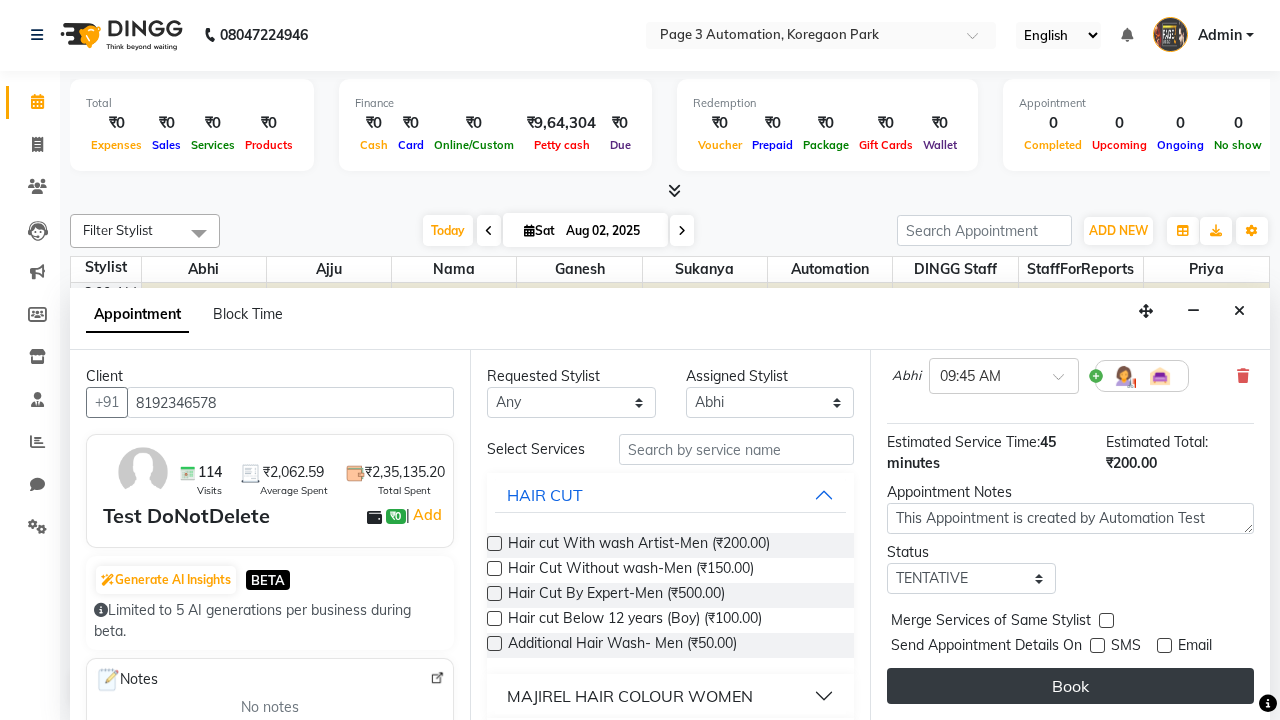 click on "Book" at bounding box center (1070, 686) 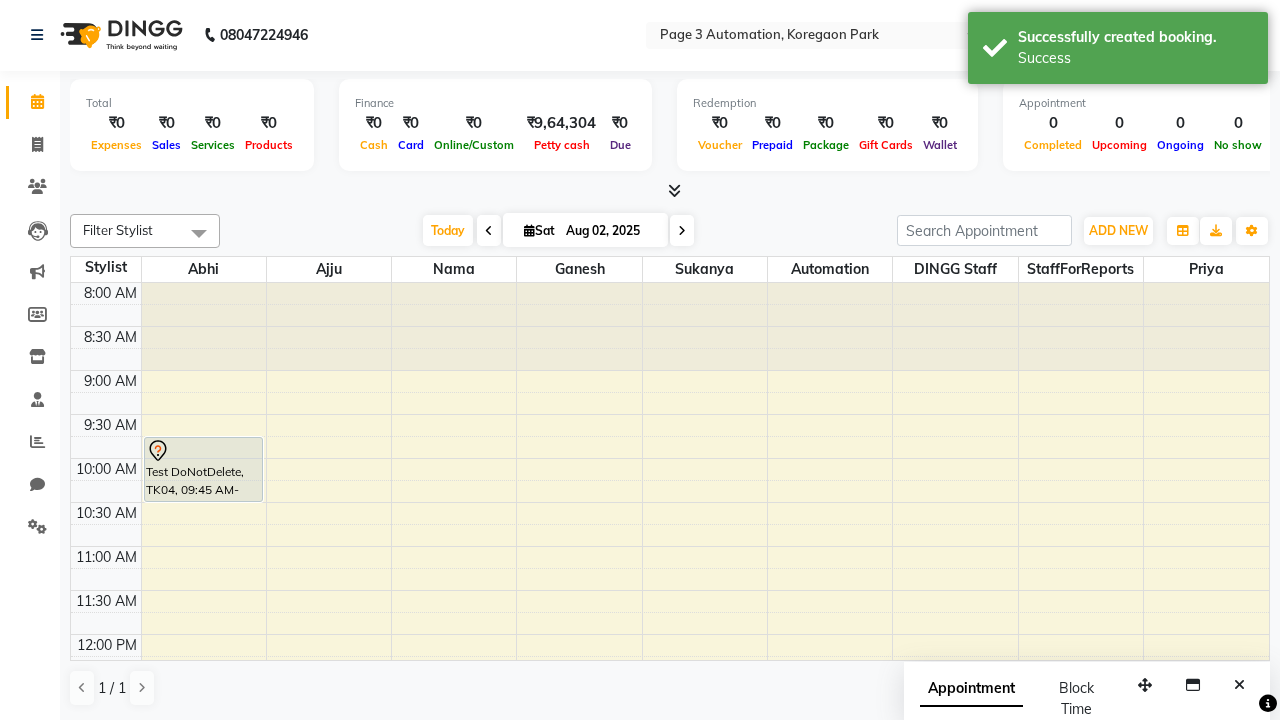 scroll, scrollTop: 0, scrollLeft: 0, axis: both 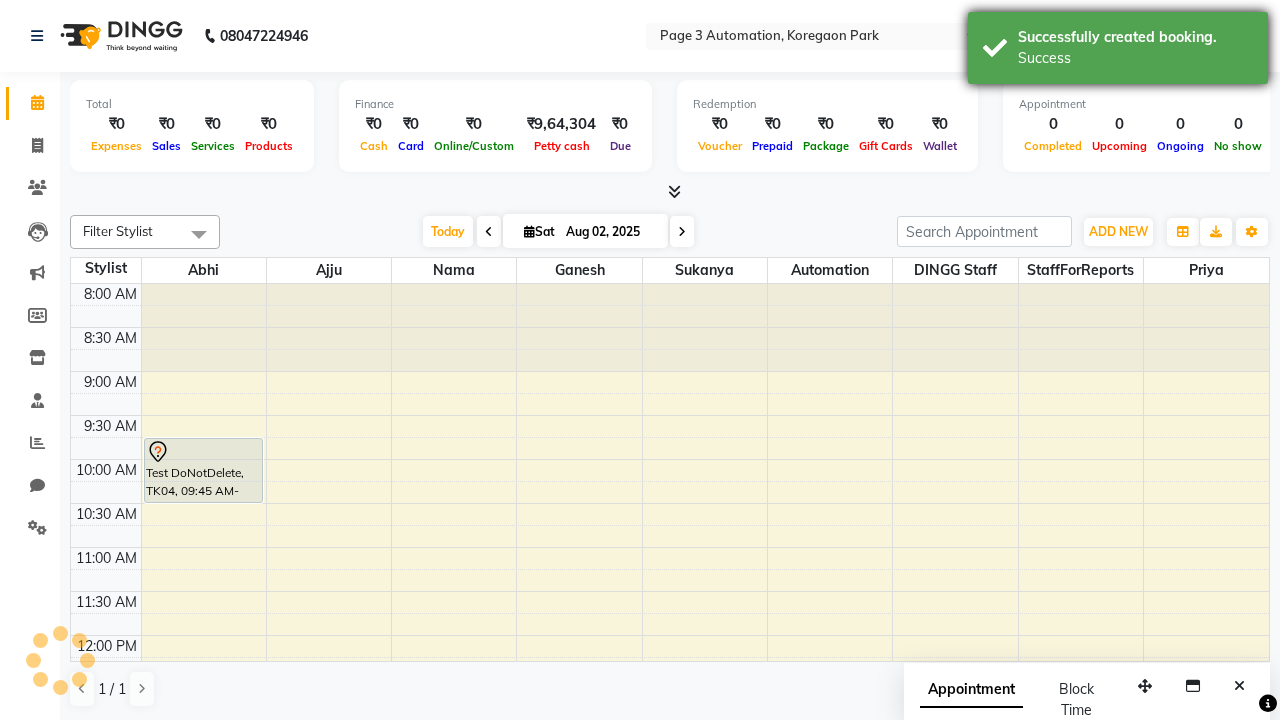 click on "Success" at bounding box center [1135, 58] 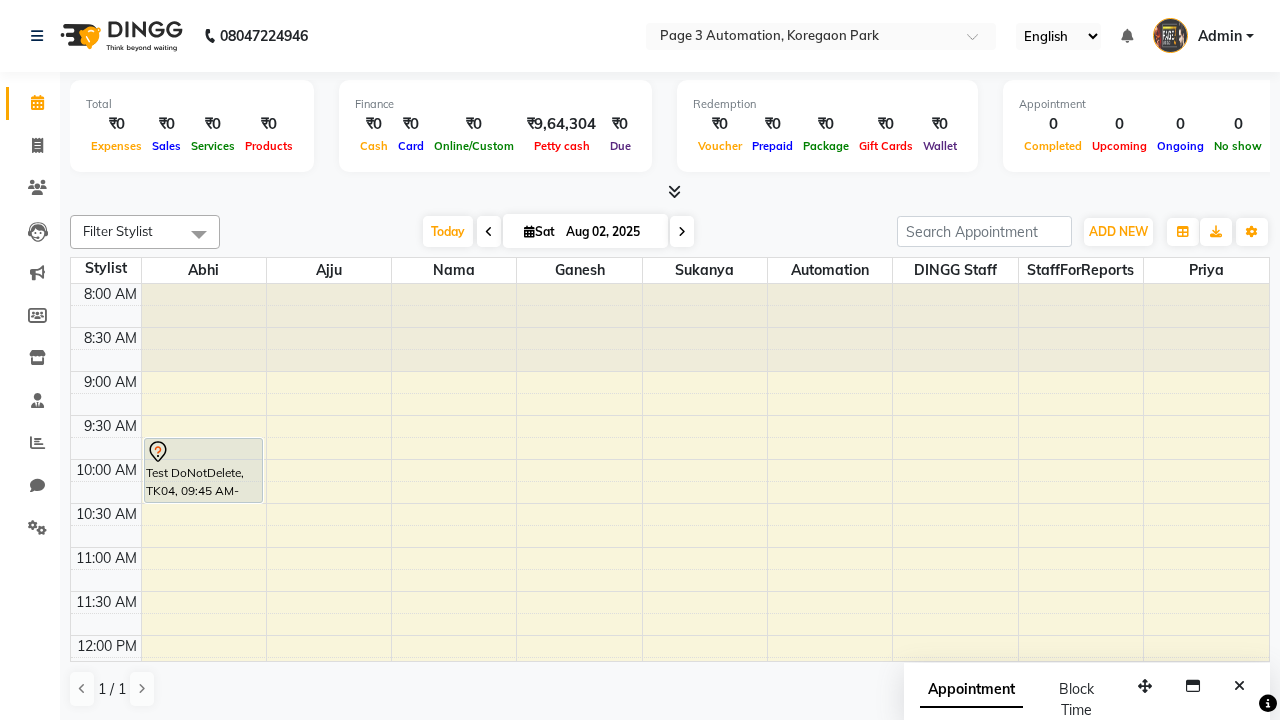 click at bounding box center (199, 234) 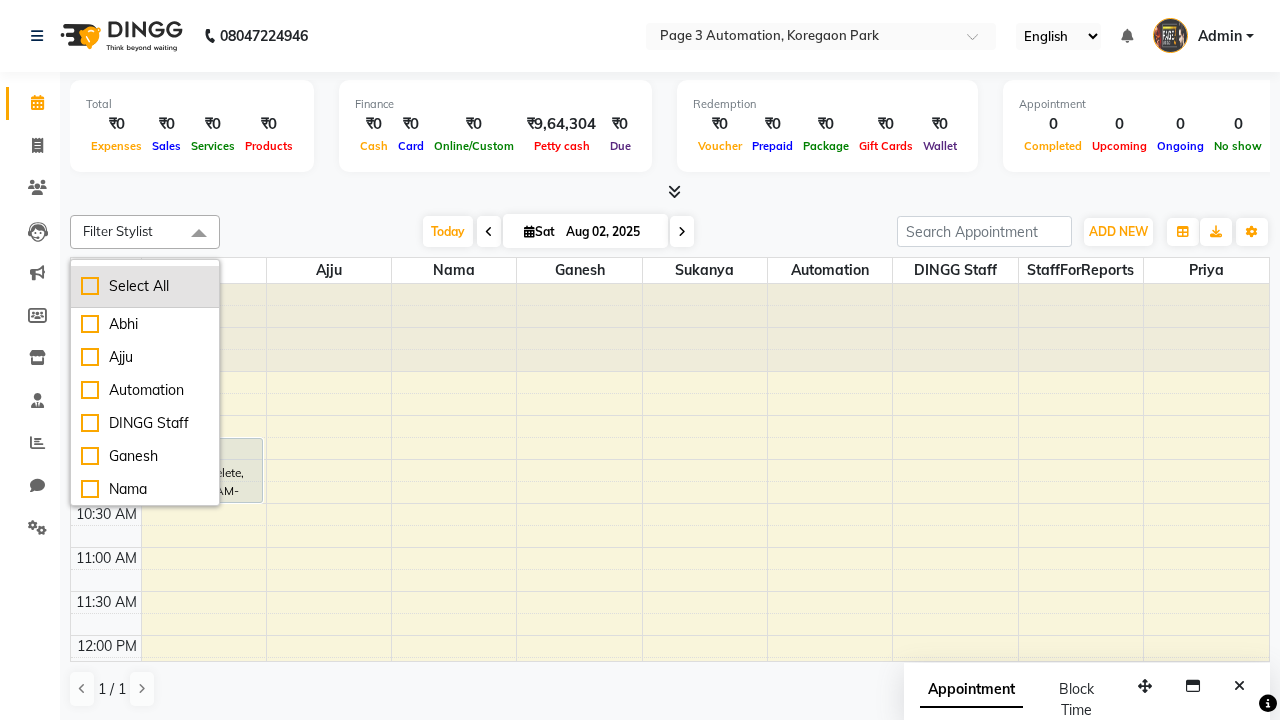 click on "Select All" at bounding box center [145, 286] 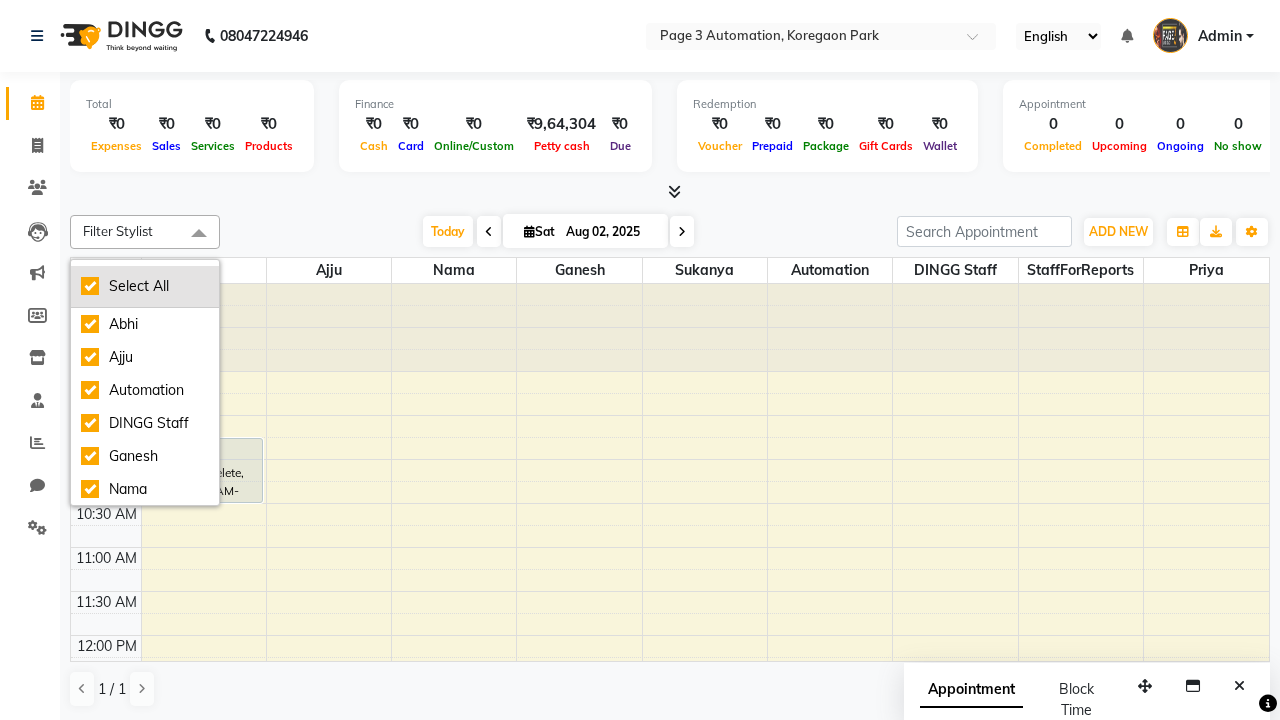 checkbox on "true" 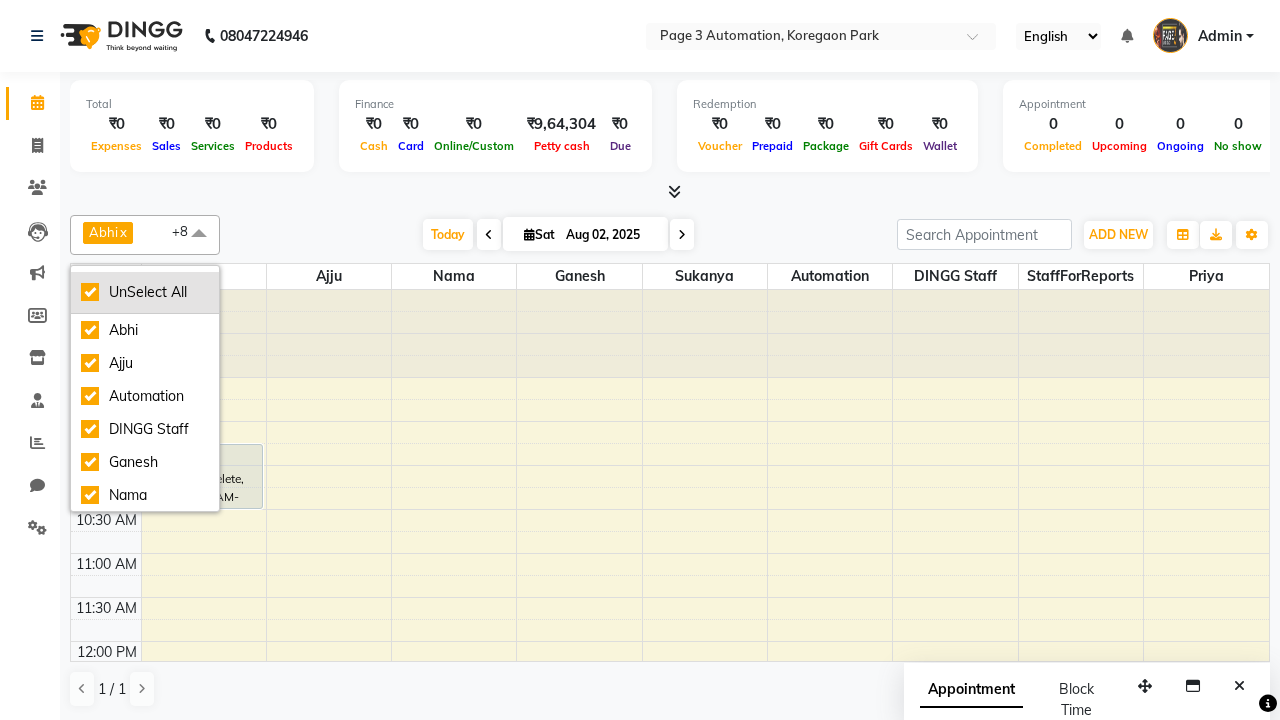 click on "UnSelect All" at bounding box center [145, 292] 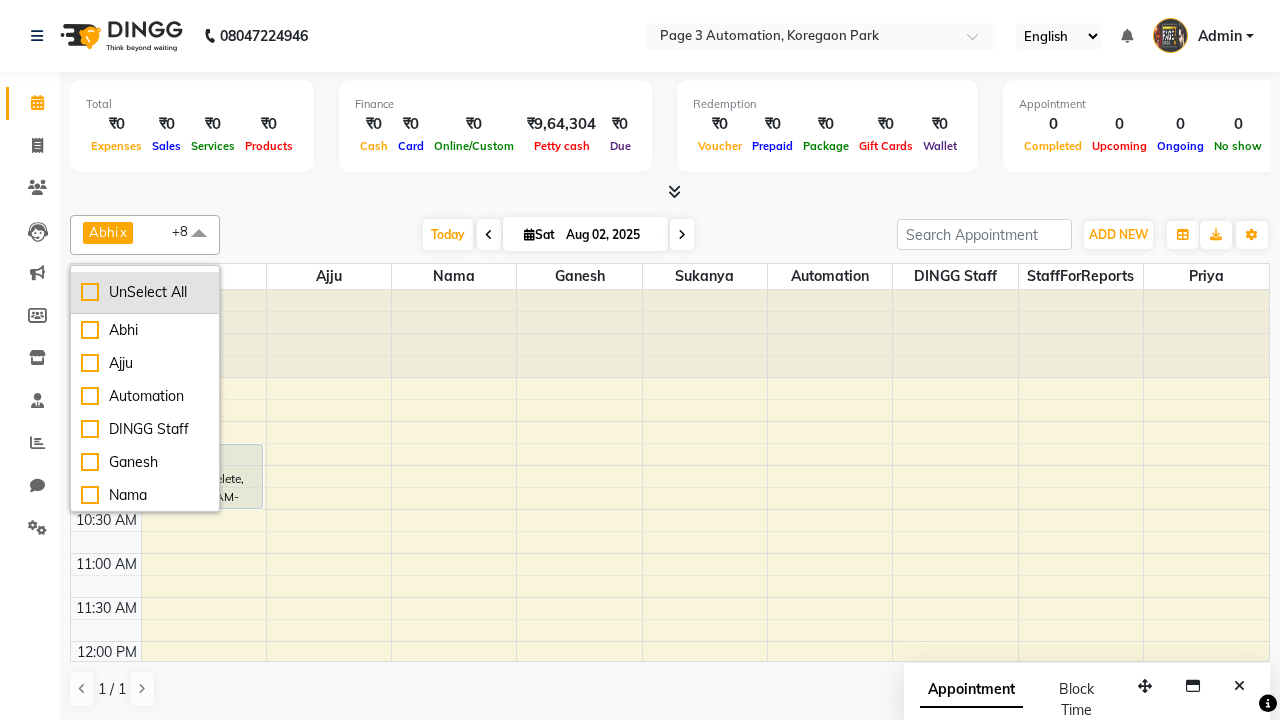 checkbox on "false" 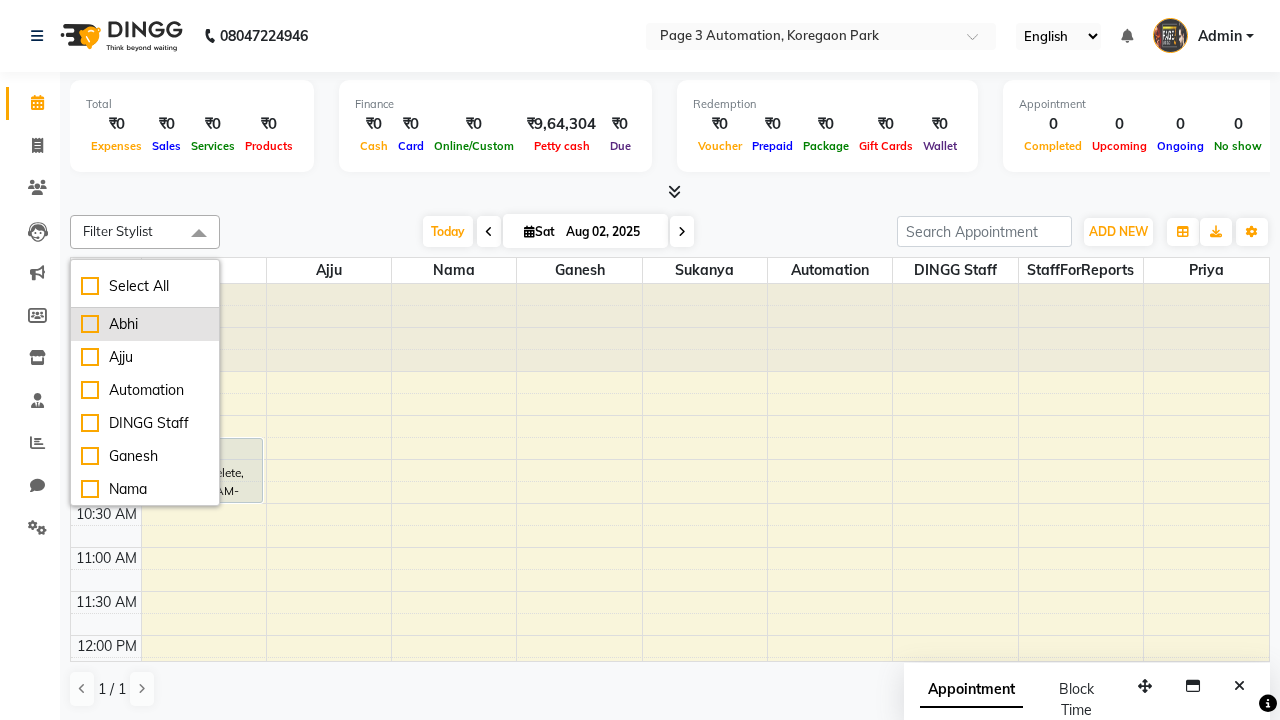 click on "Abhi" at bounding box center [145, 324] 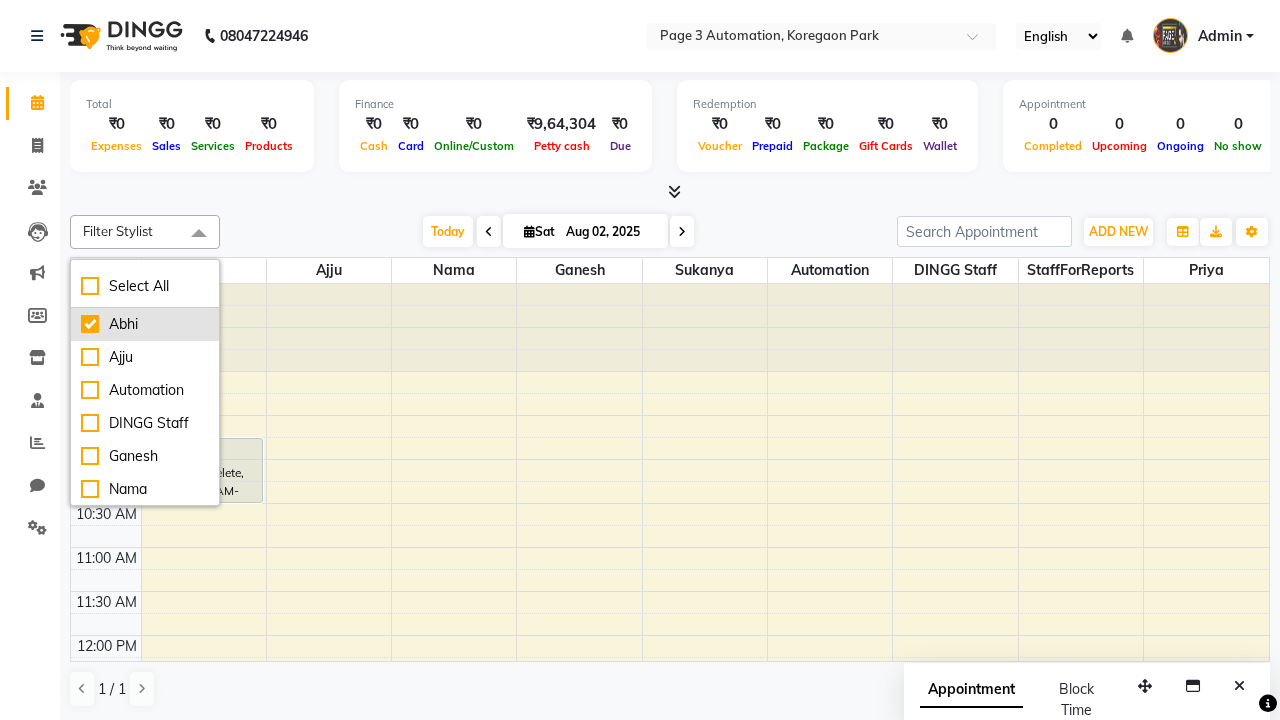 checkbox on "true" 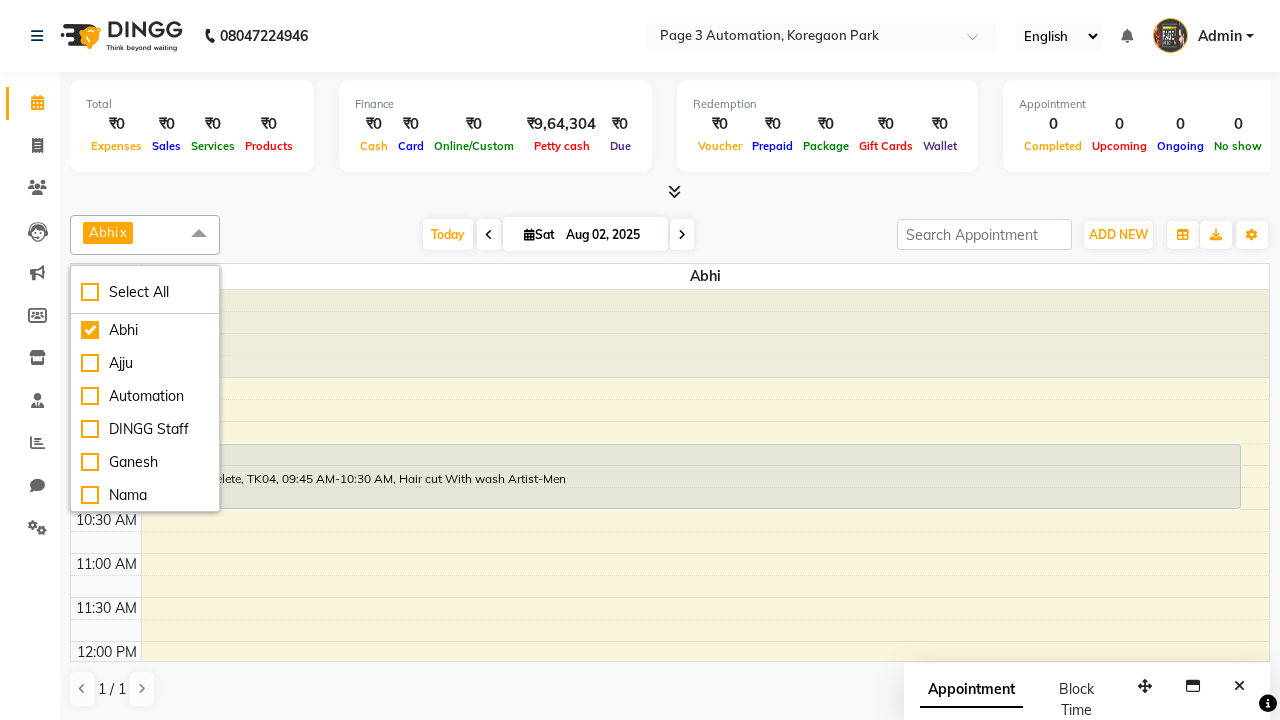 click at bounding box center [199, 234] 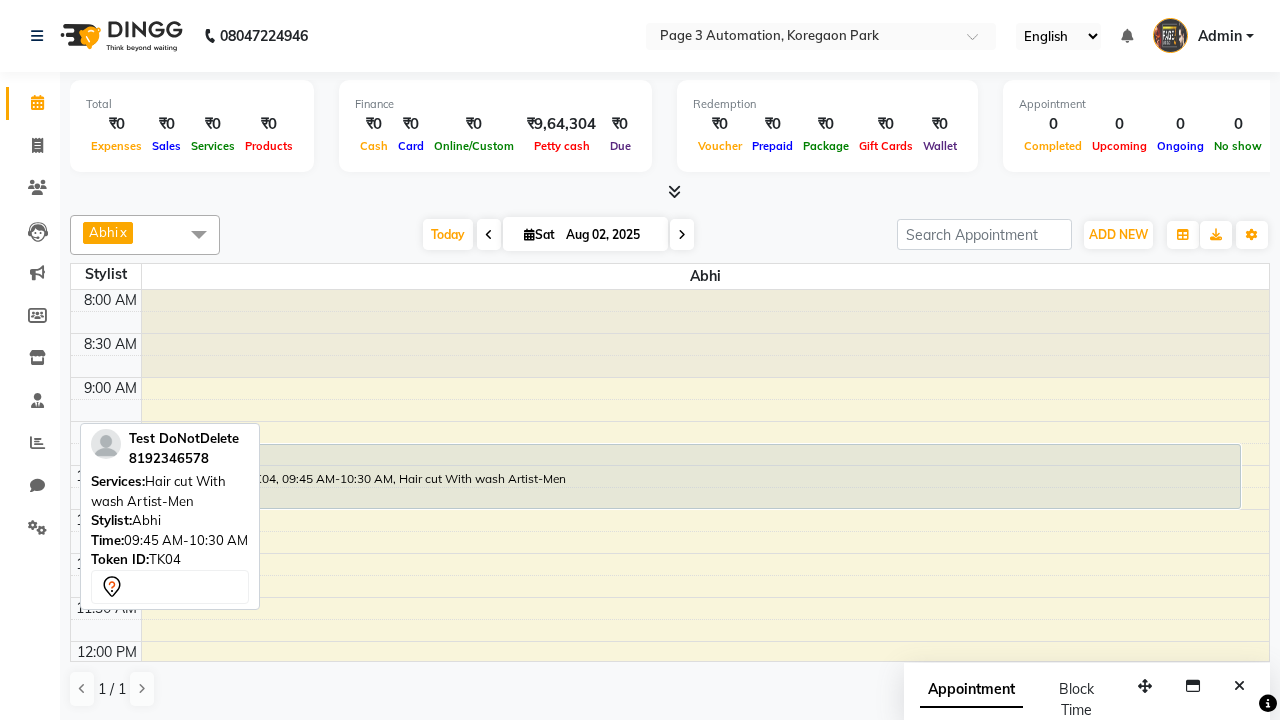 click on "Test DoNotDelete, TK04, 09:45 AM-10:30 AM, Hair cut With wash Artist-Men" at bounding box center [692, 476] 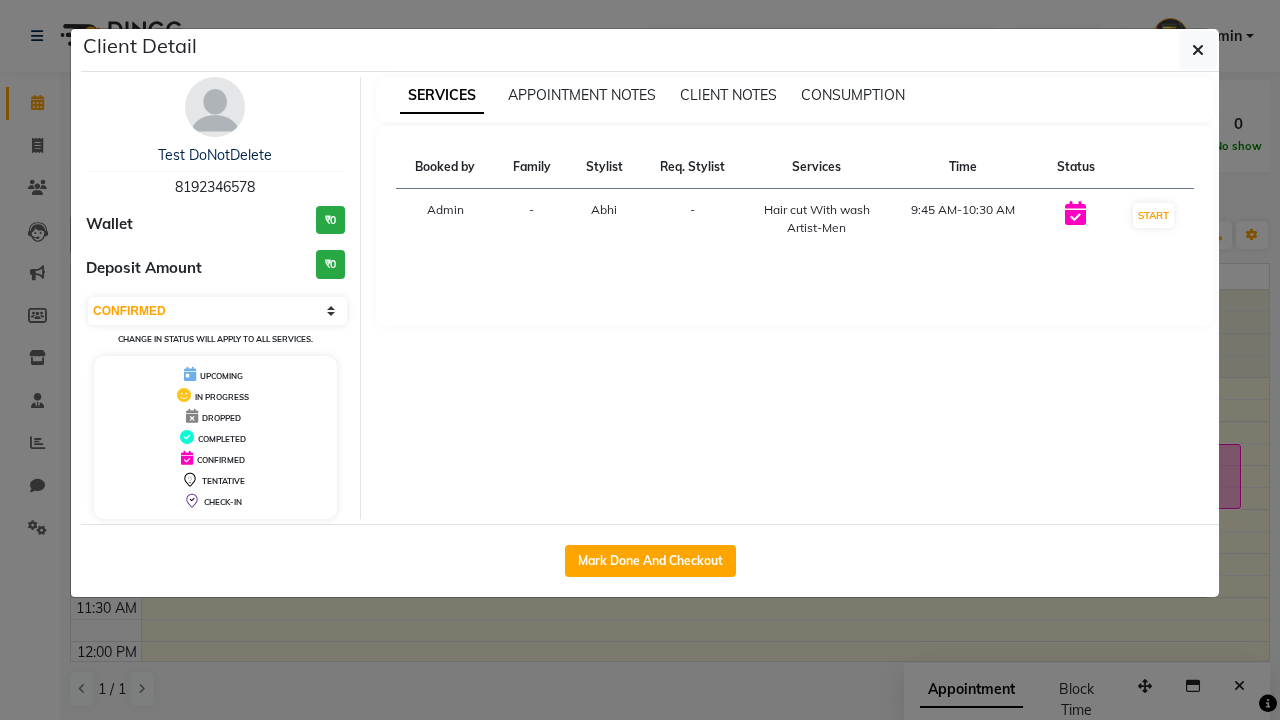 select on "2" 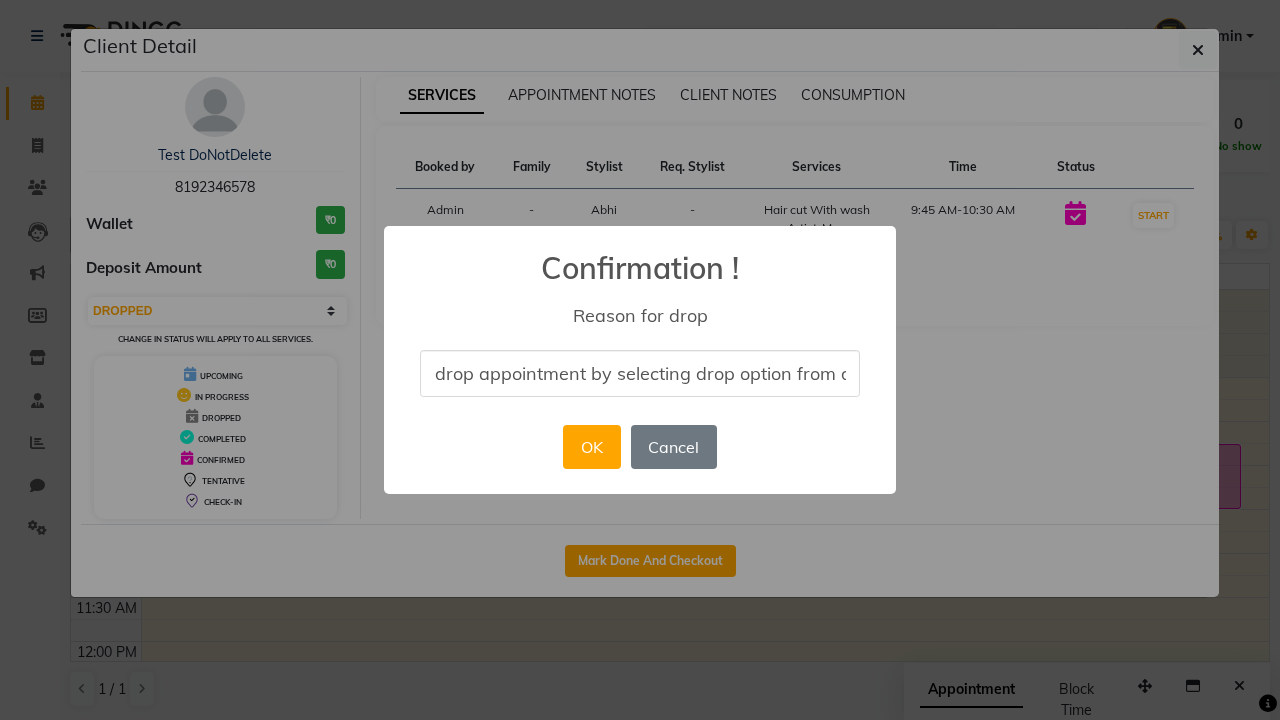 scroll, scrollTop: 0, scrollLeft: 82, axis: horizontal 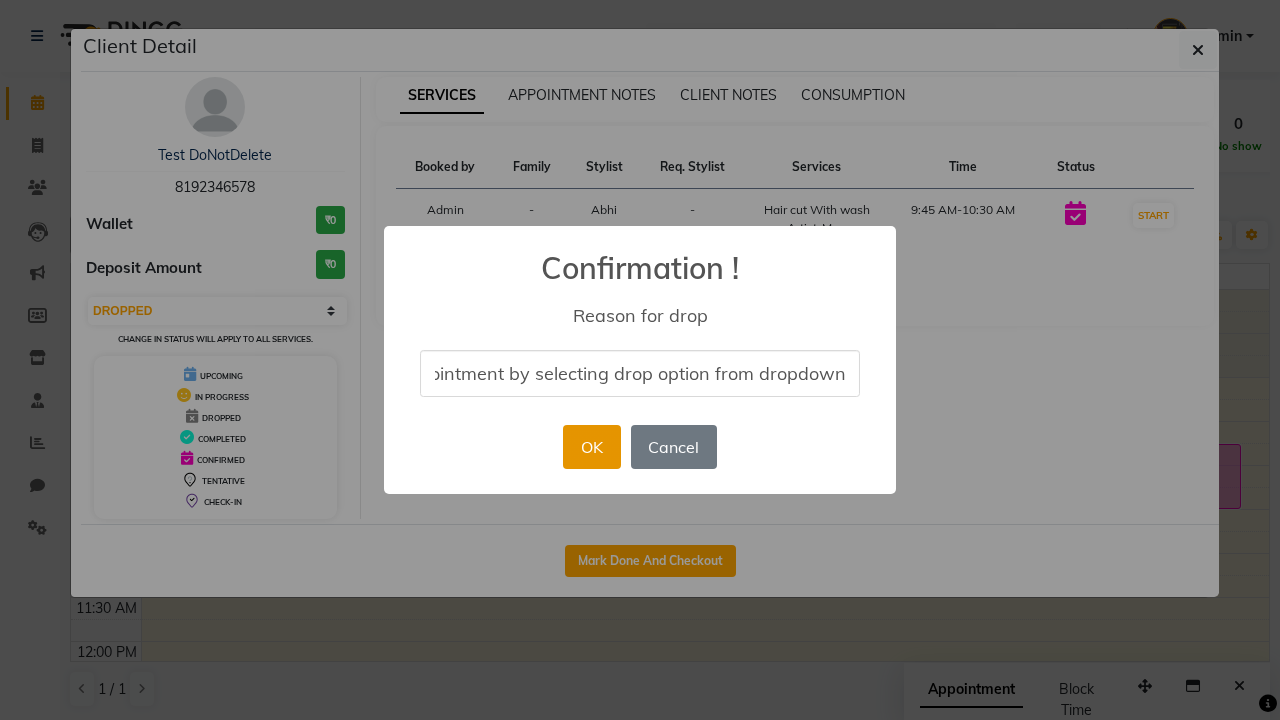 type on "drop appointment by selecting drop option from dropdown" 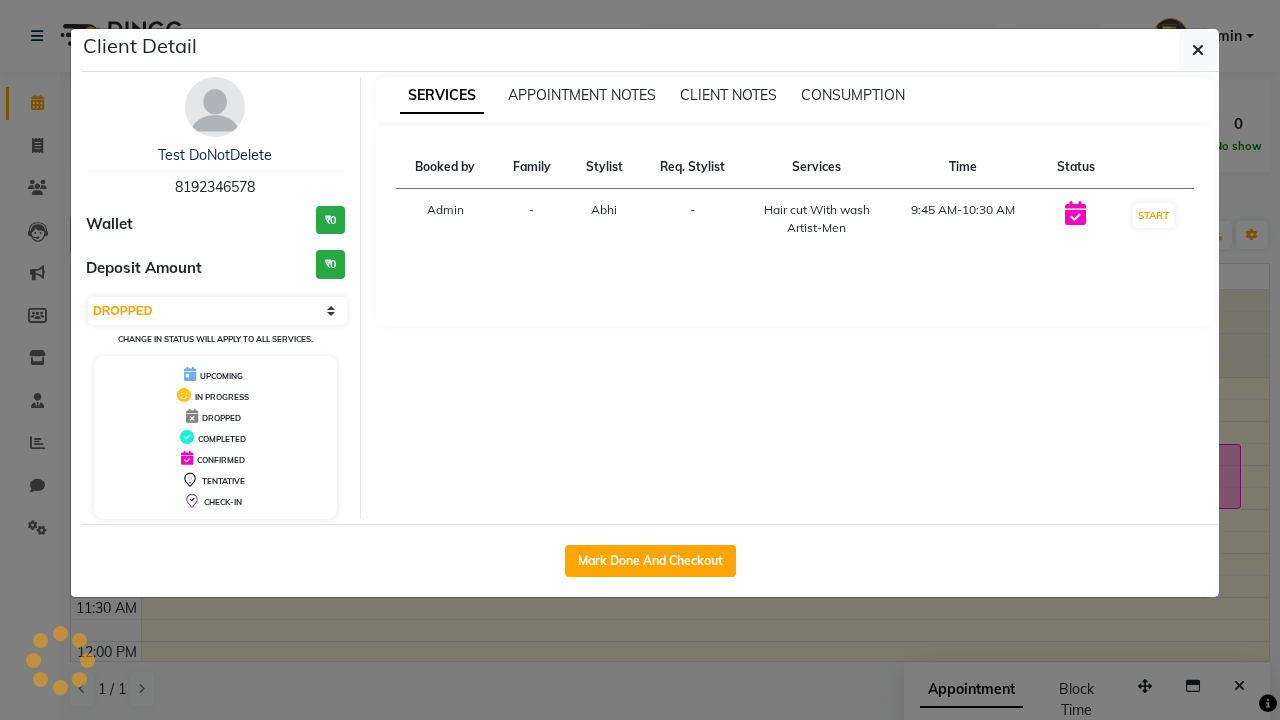 scroll, scrollTop: 0, scrollLeft: 0, axis: both 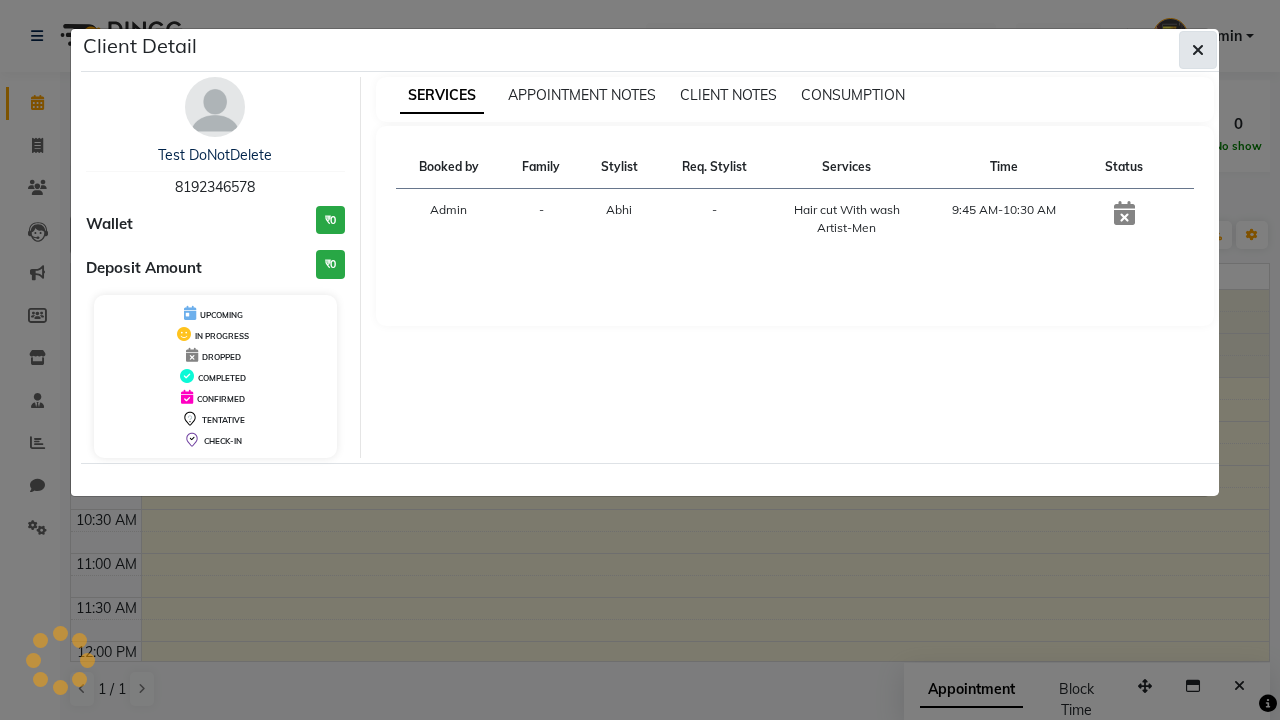 click 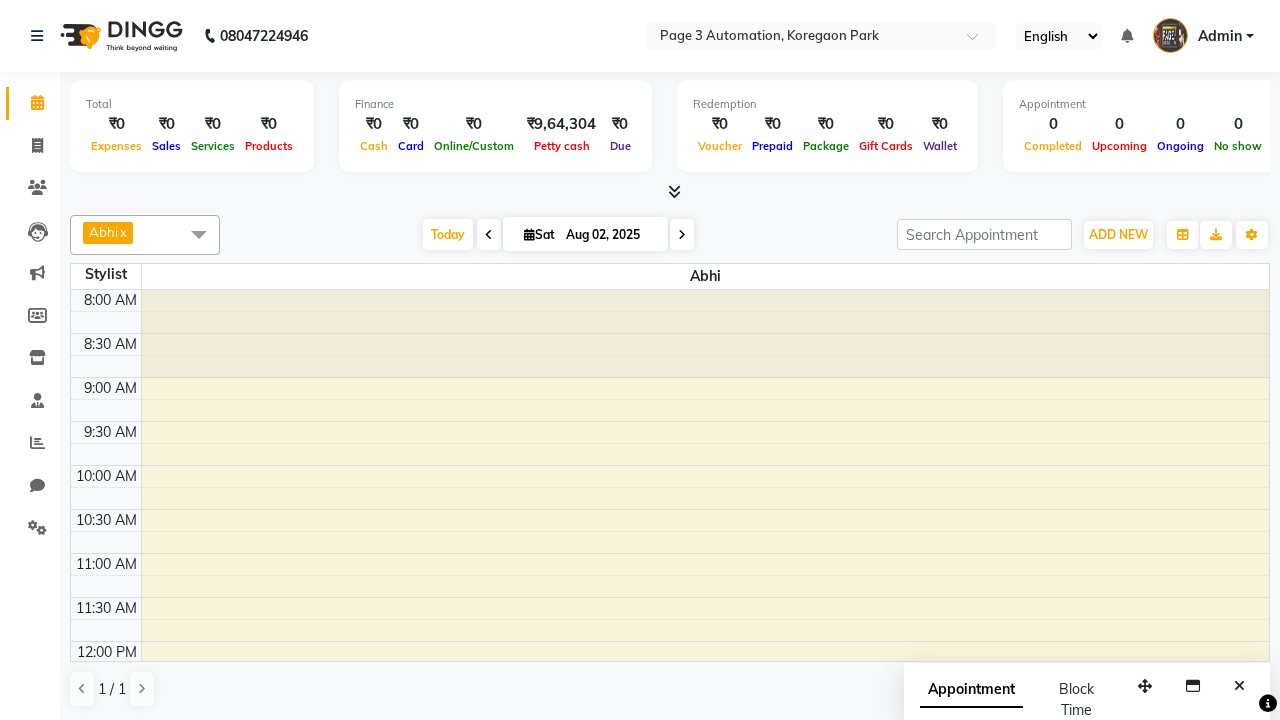click at bounding box center (199, 234) 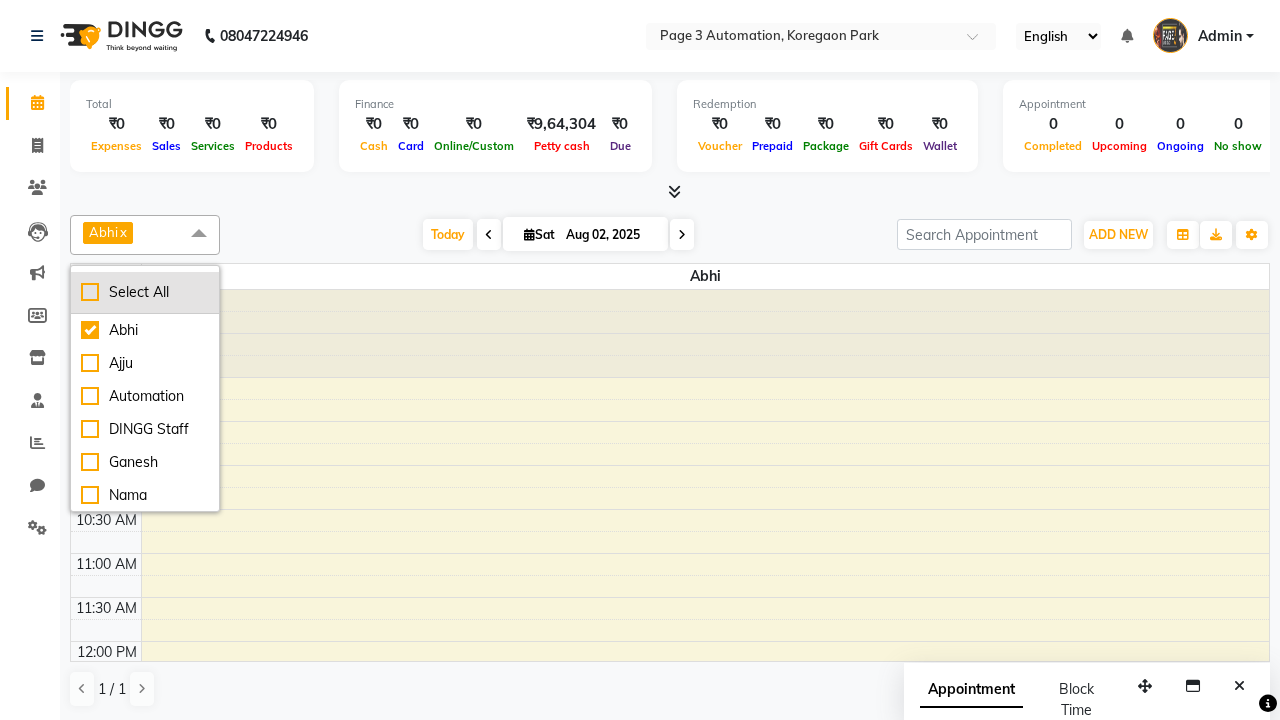 click on "Select All" at bounding box center (145, 292) 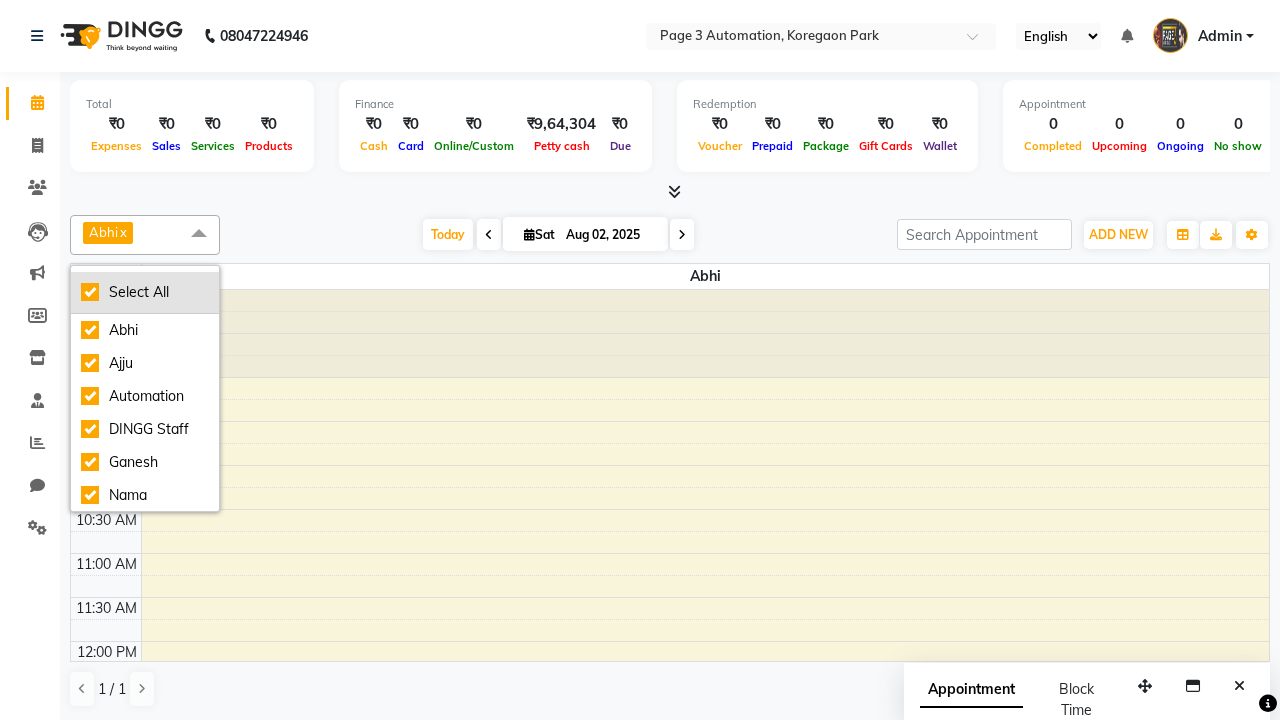 checkbox on "true" 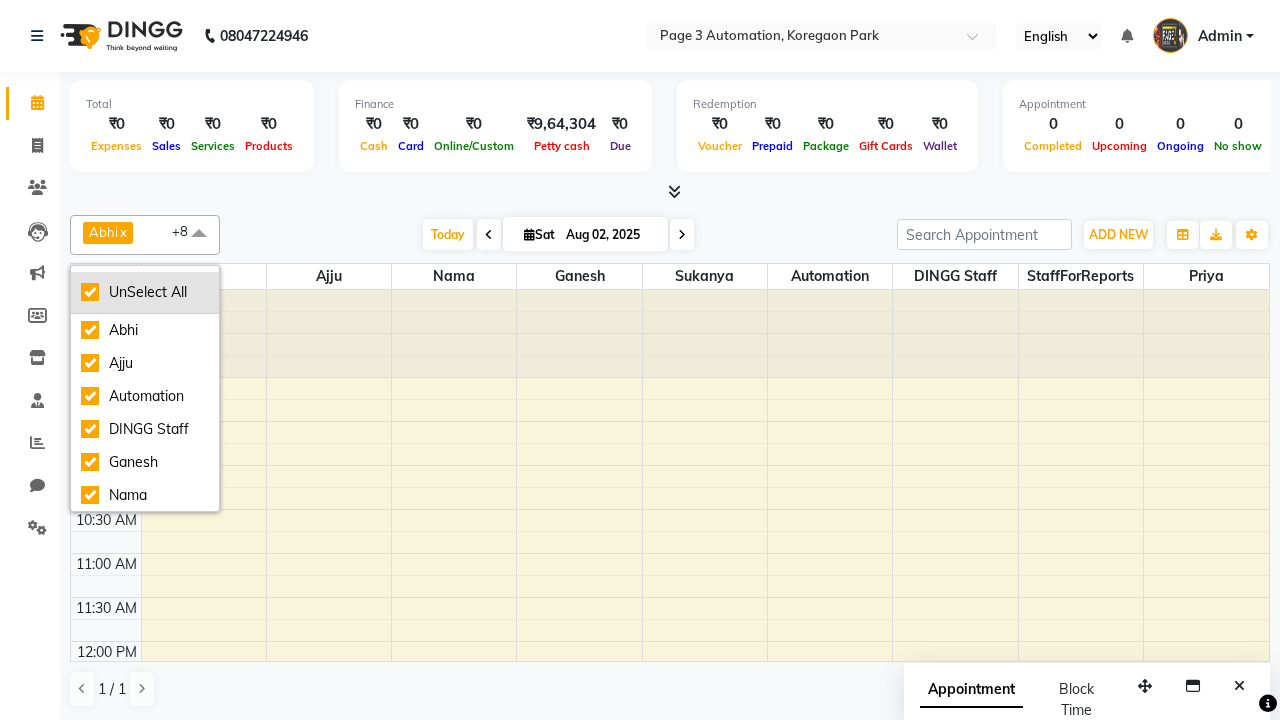 click on "UnSelect All" at bounding box center [145, 292] 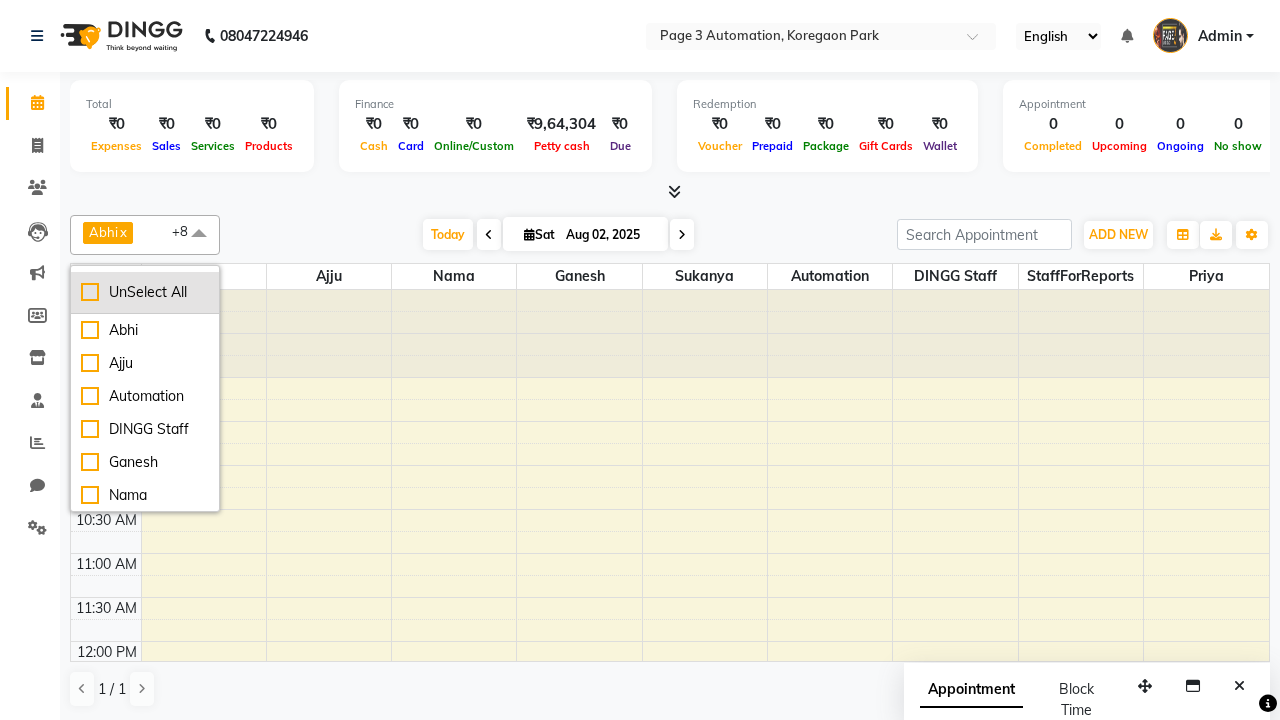 checkbox on "false" 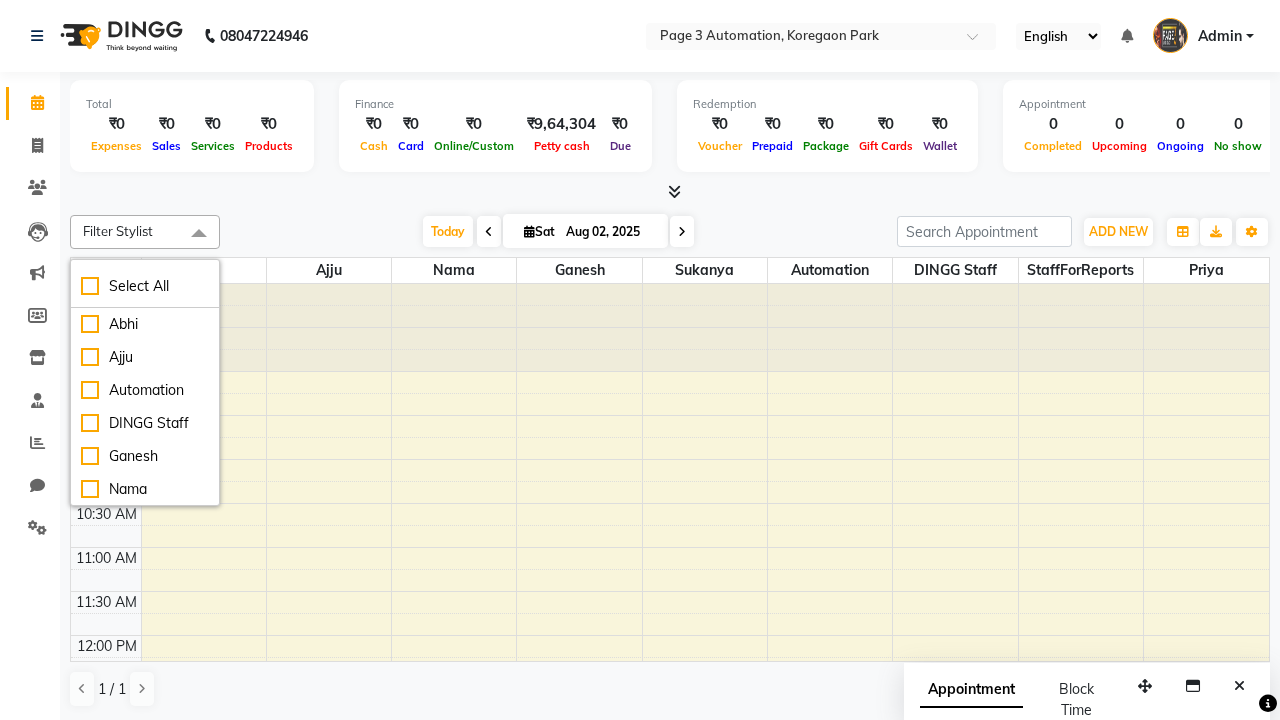 click at bounding box center (199, 234) 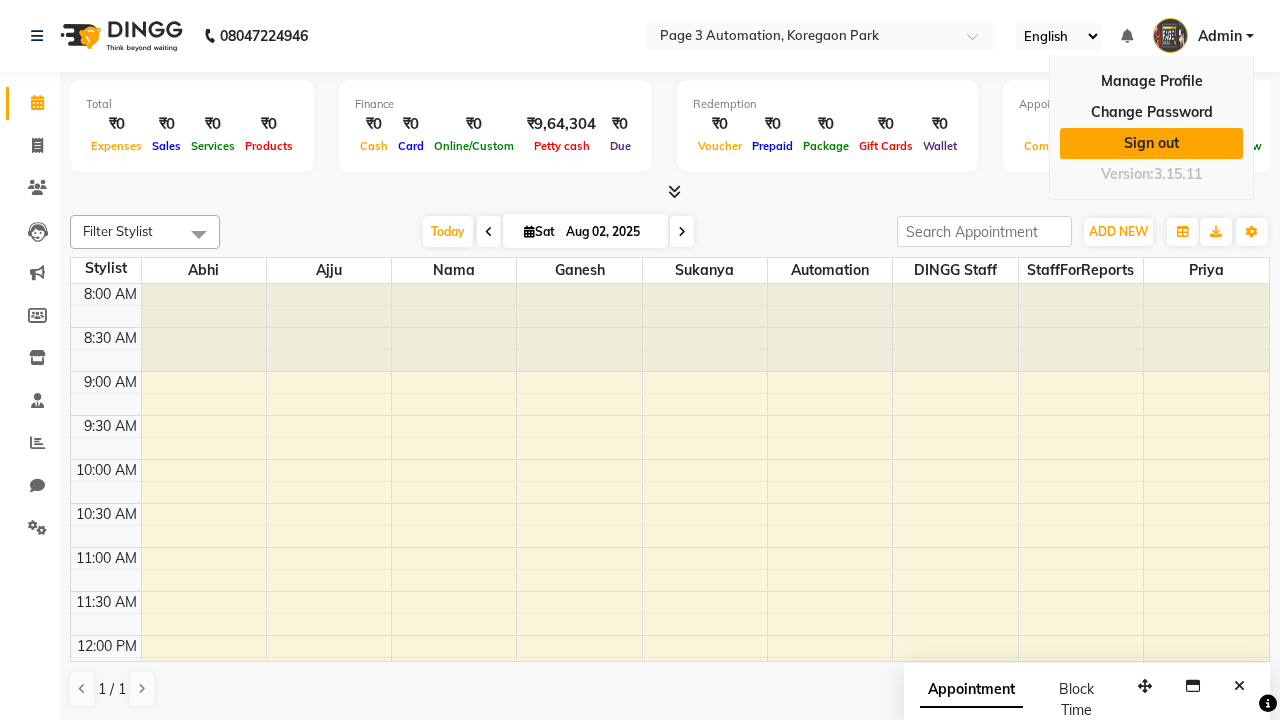 click on "Sign out" at bounding box center (1151, 143) 